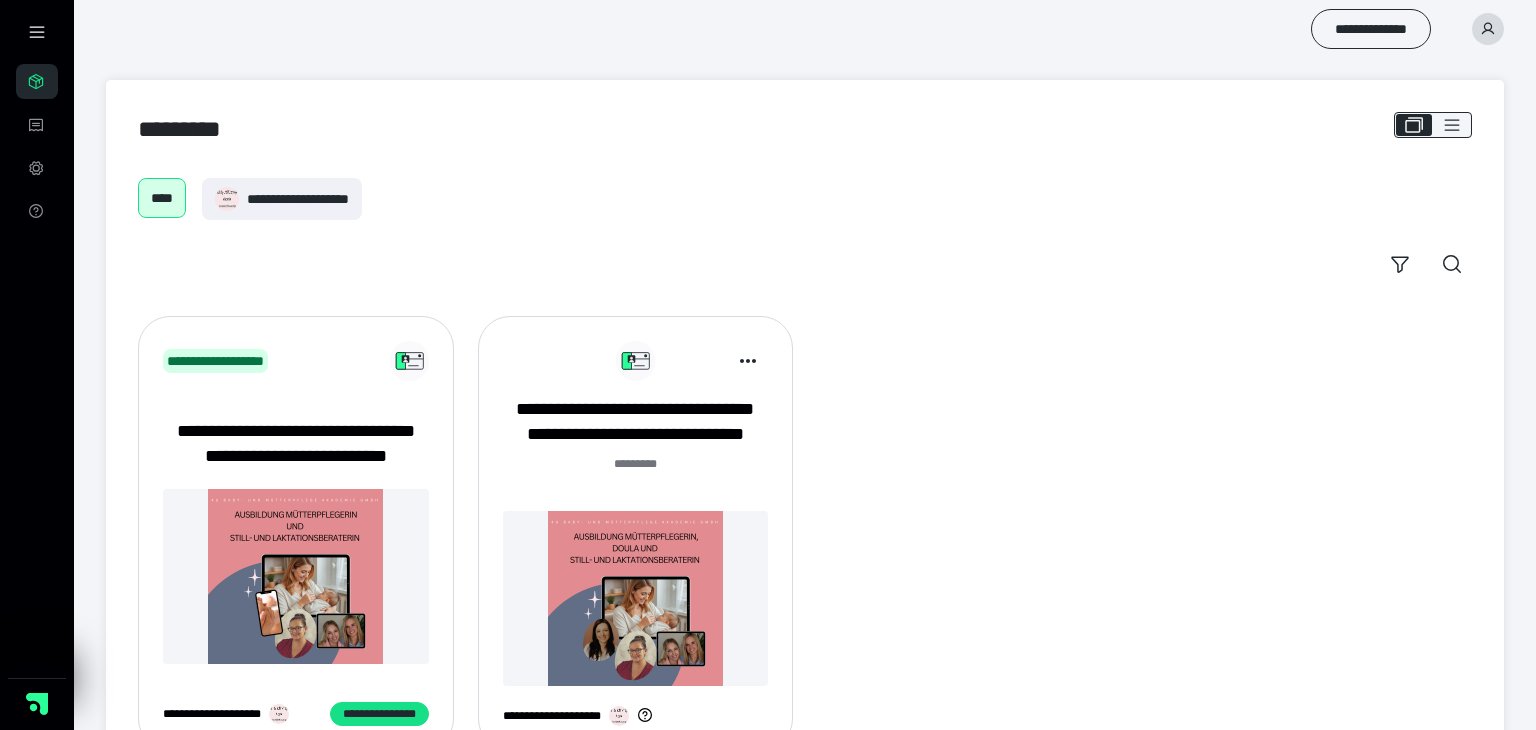 scroll, scrollTop: 0, scrollLeft: 0, axis: both 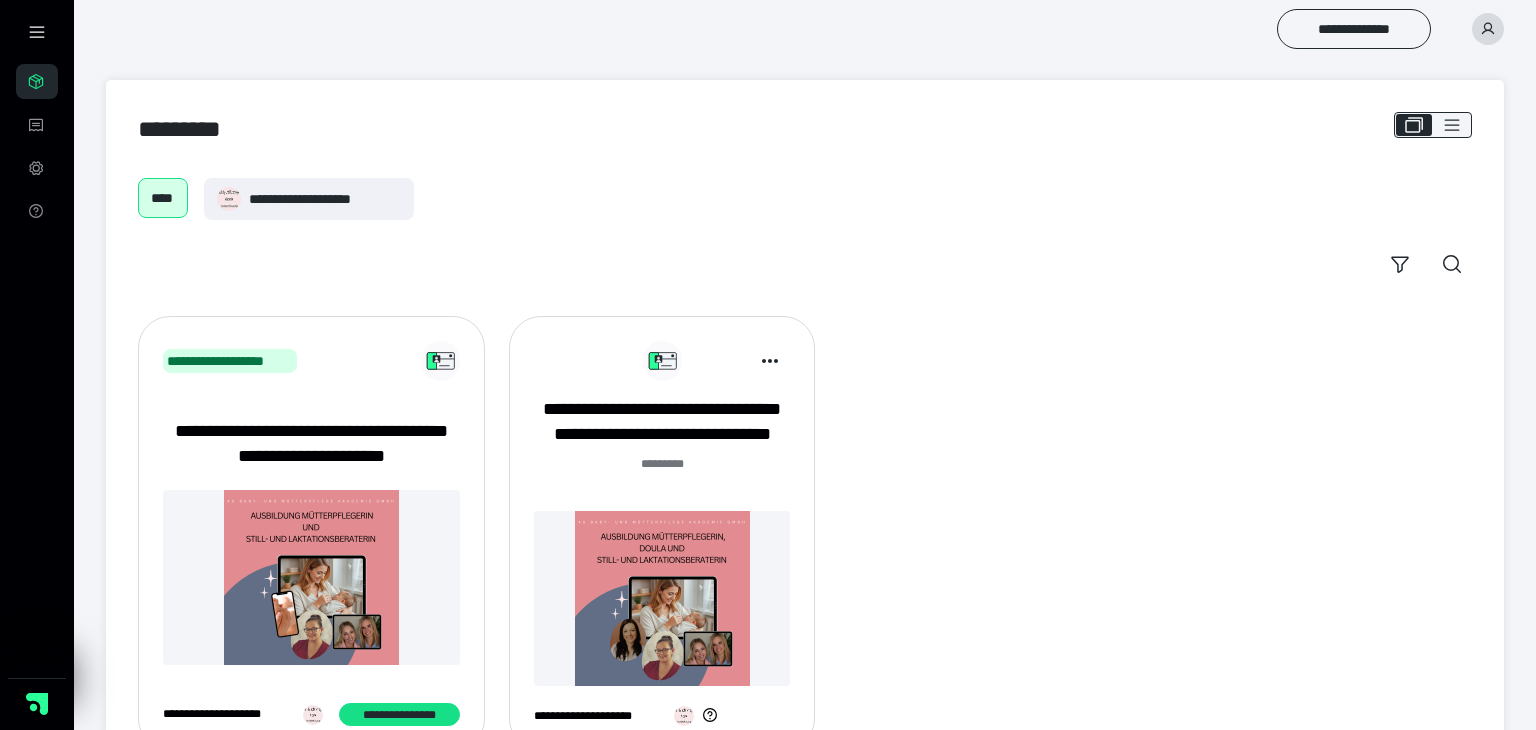click at bounding box center [311, 577] 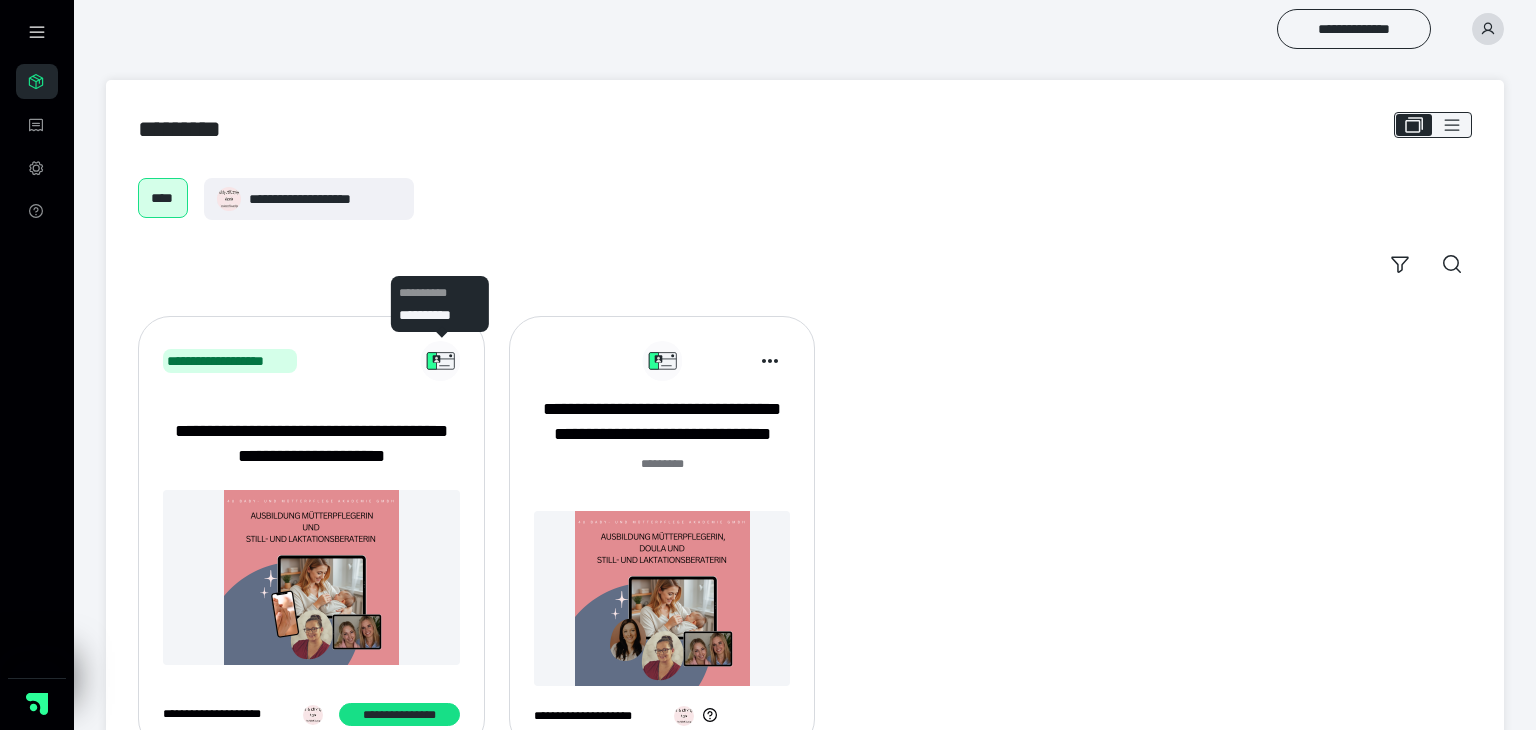 click 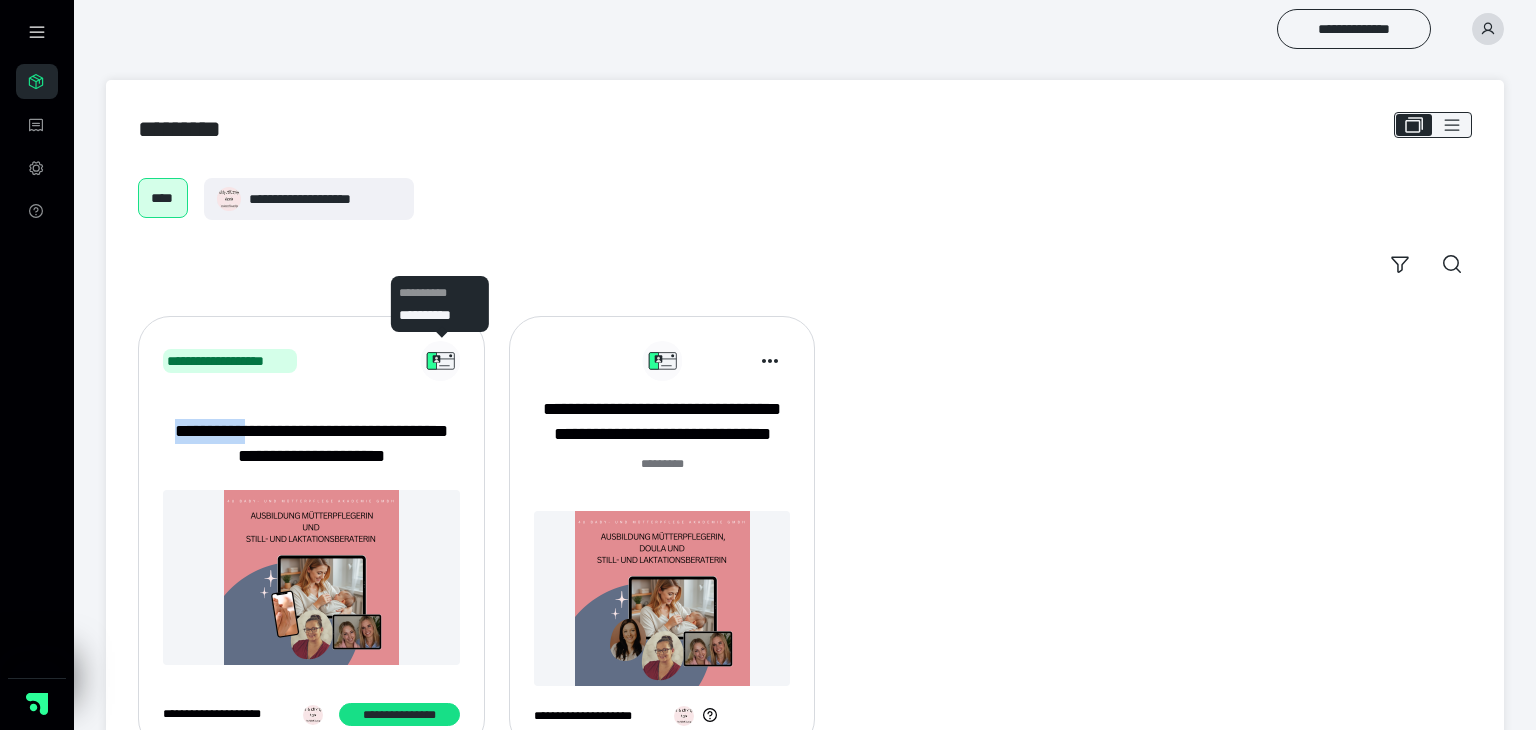 click 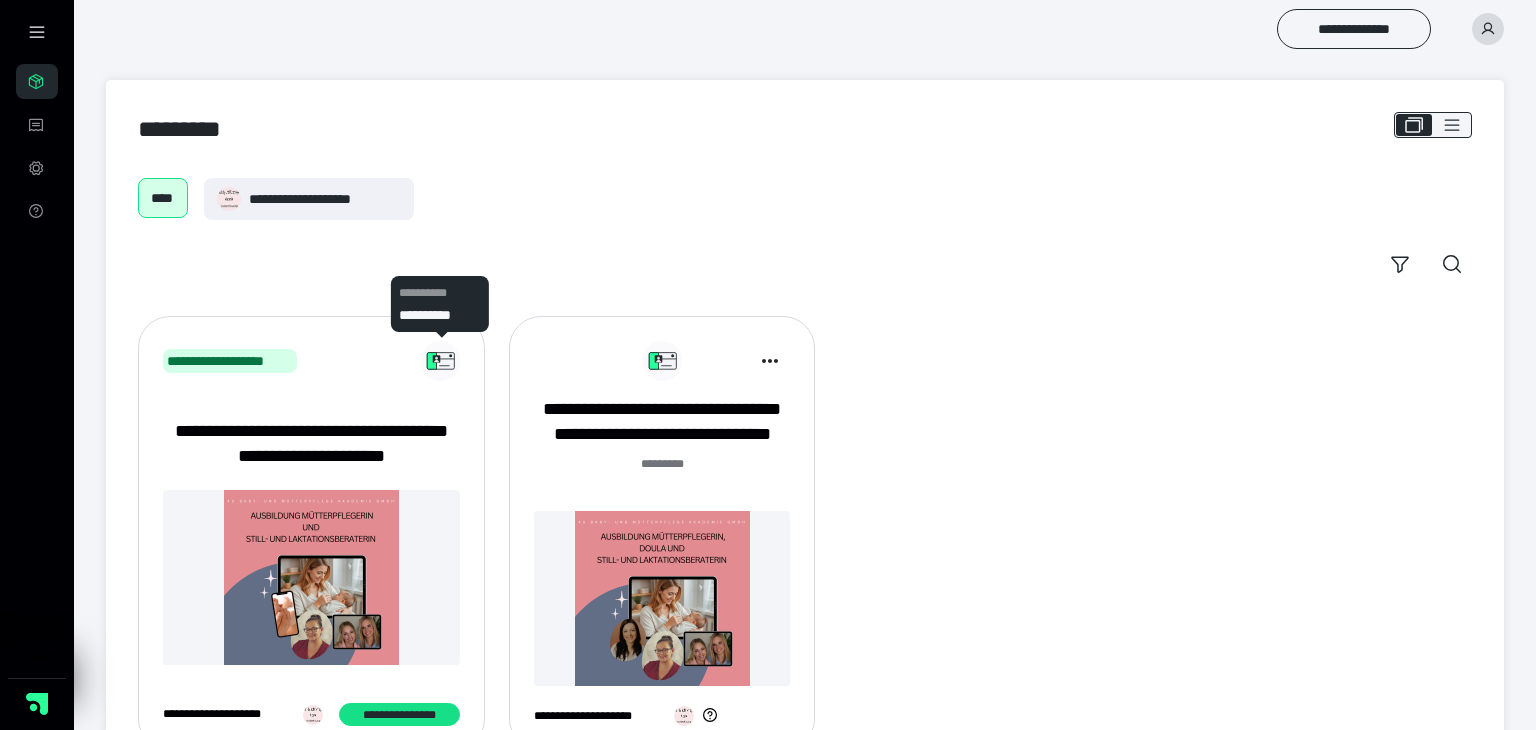 click 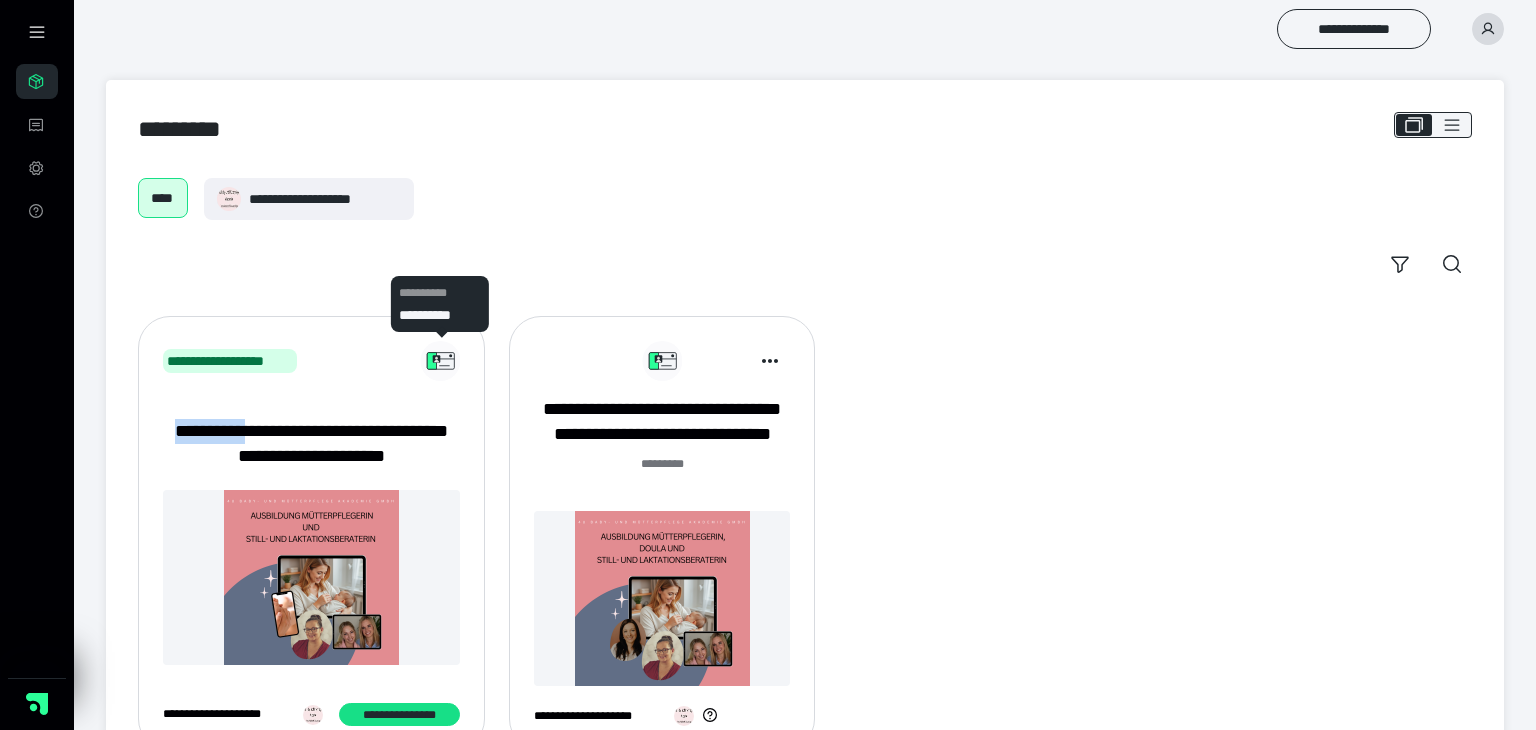 click 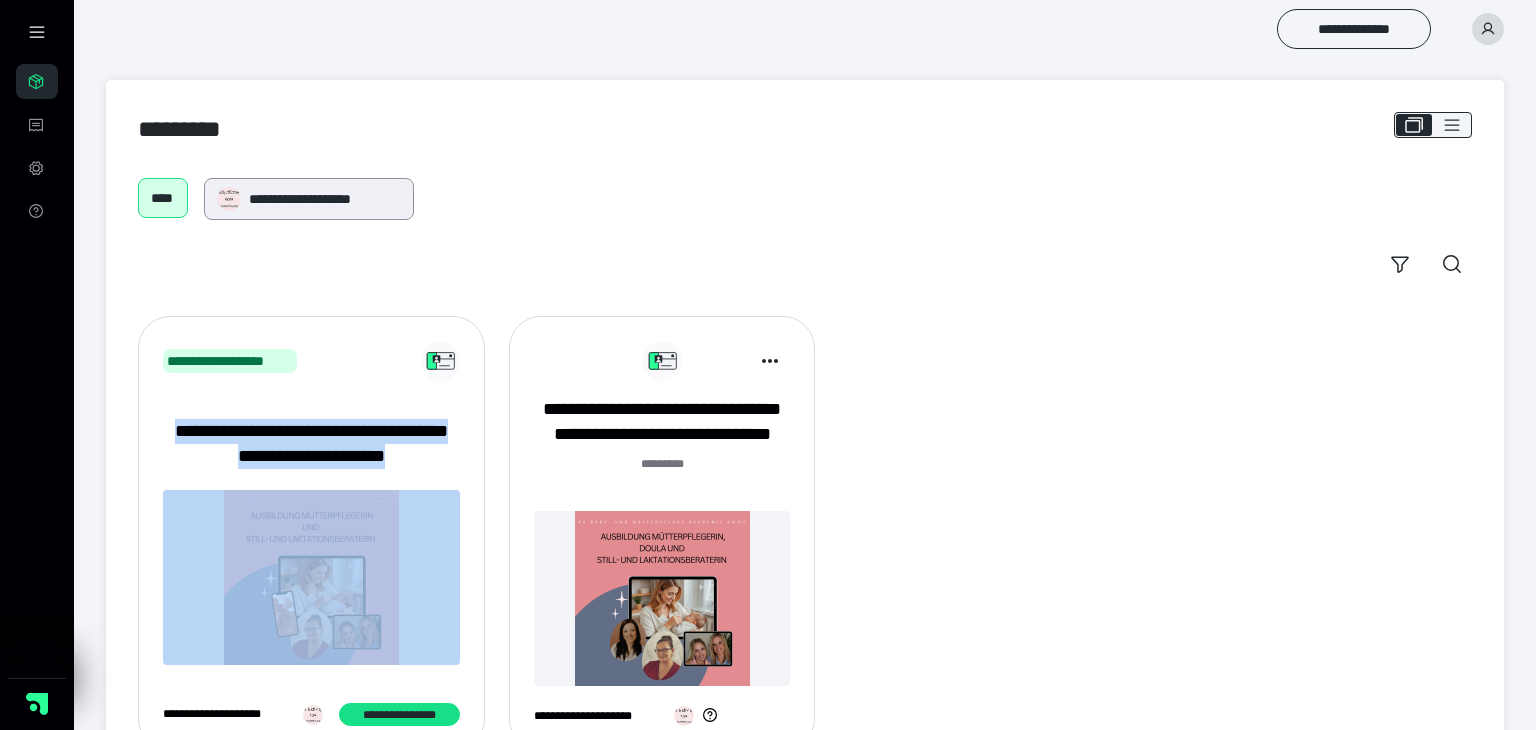 click on "**********" at bounding box center (324, 199) 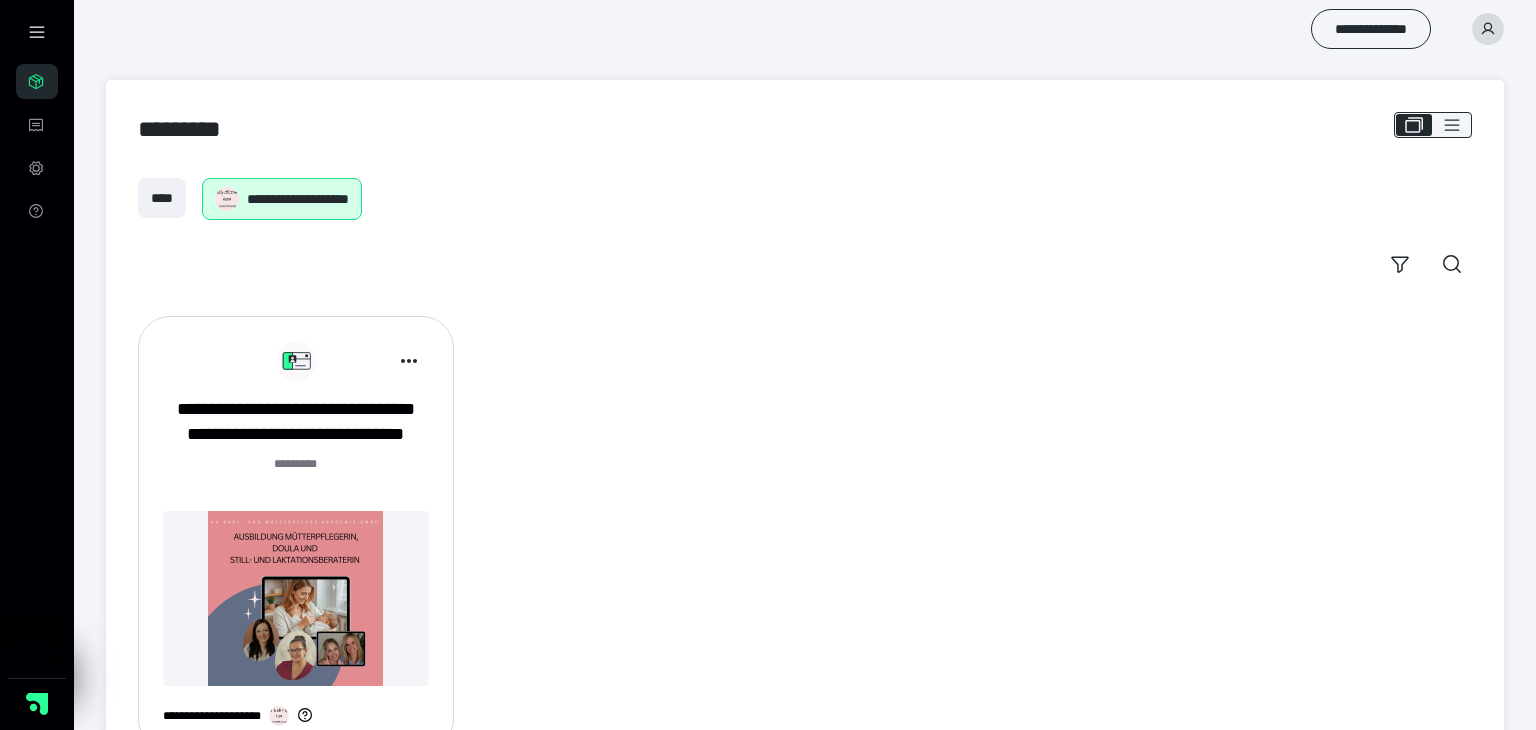 scroll, scrollTop: 0, scrollLeft: 0, axis: both 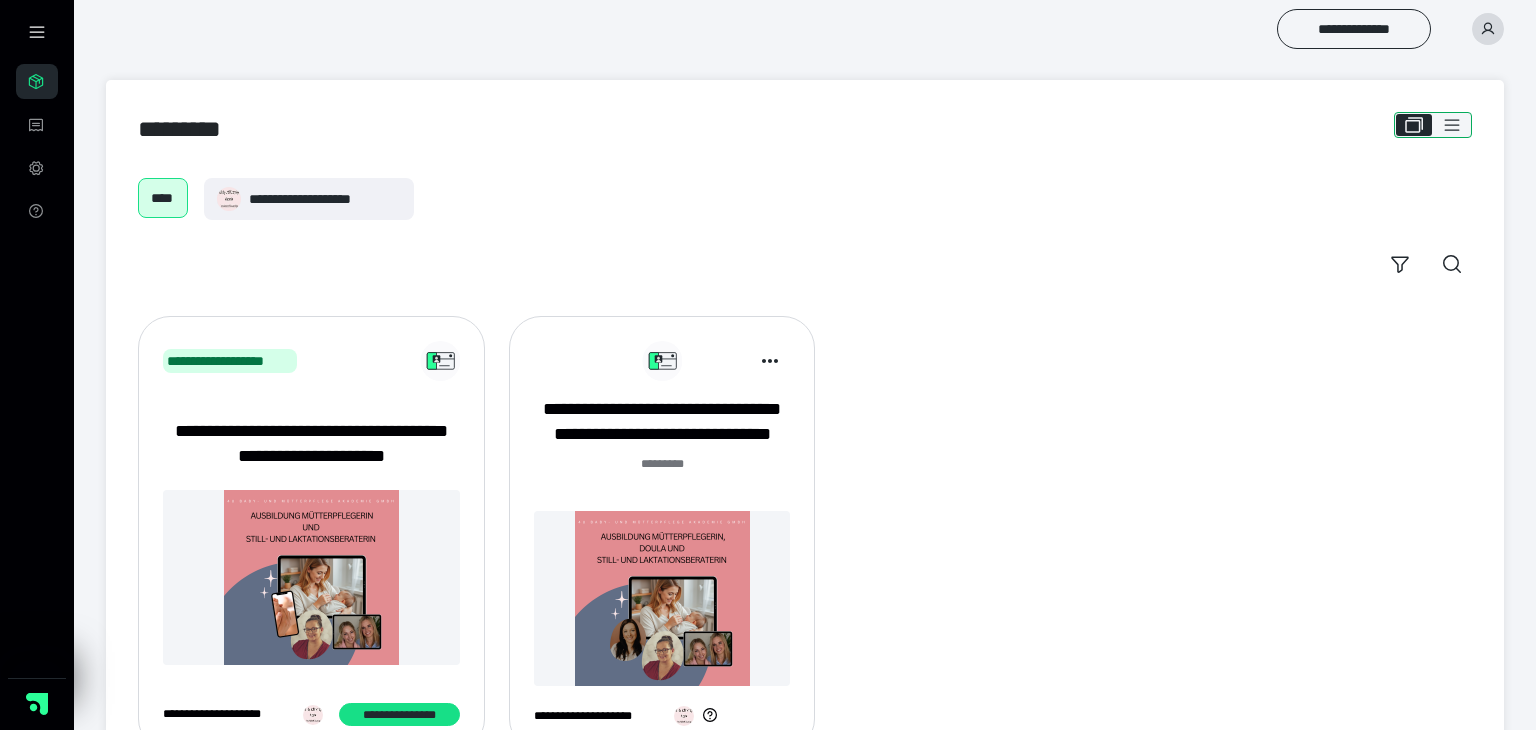 click at bounding box center (1433, 125) 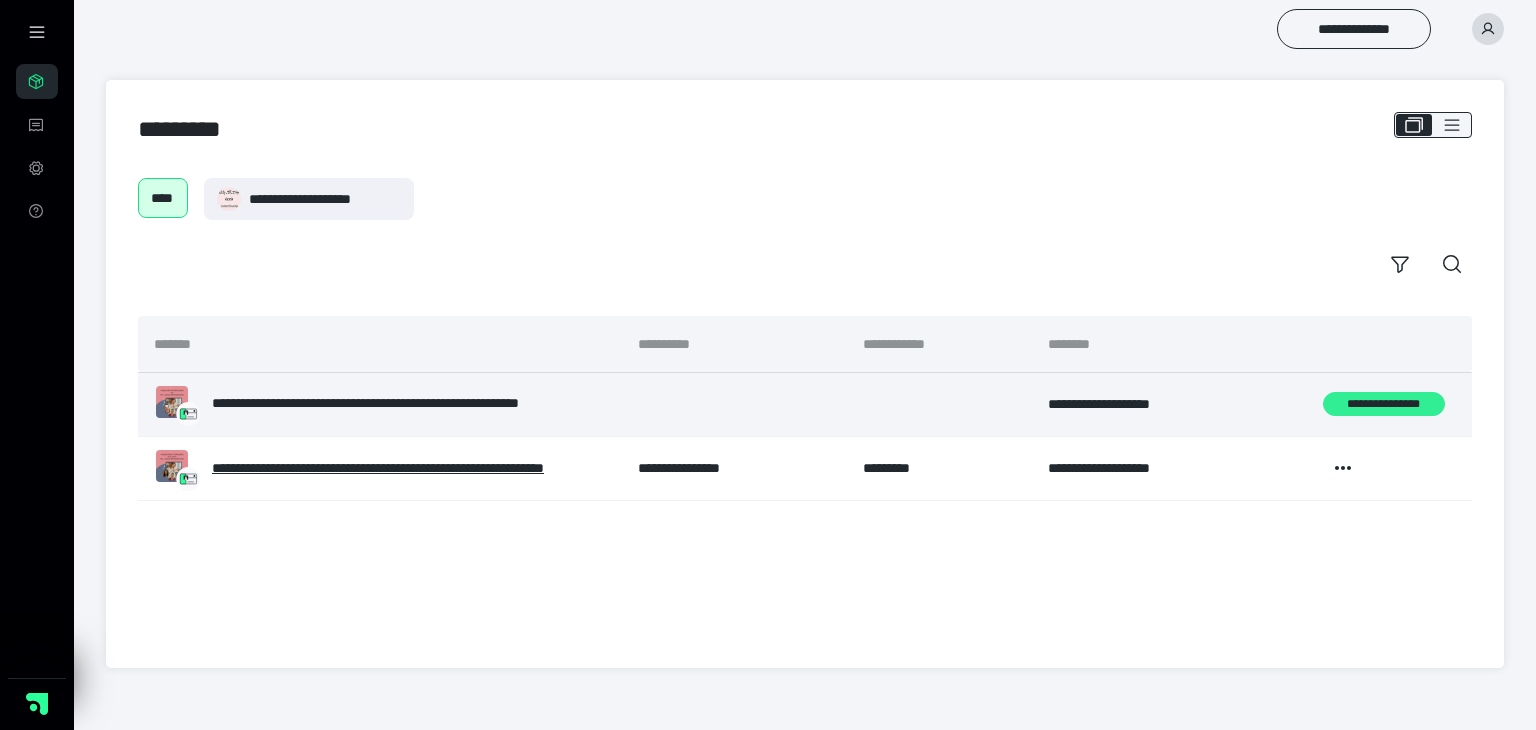click on "**********" at bounding box center (1383, 404) 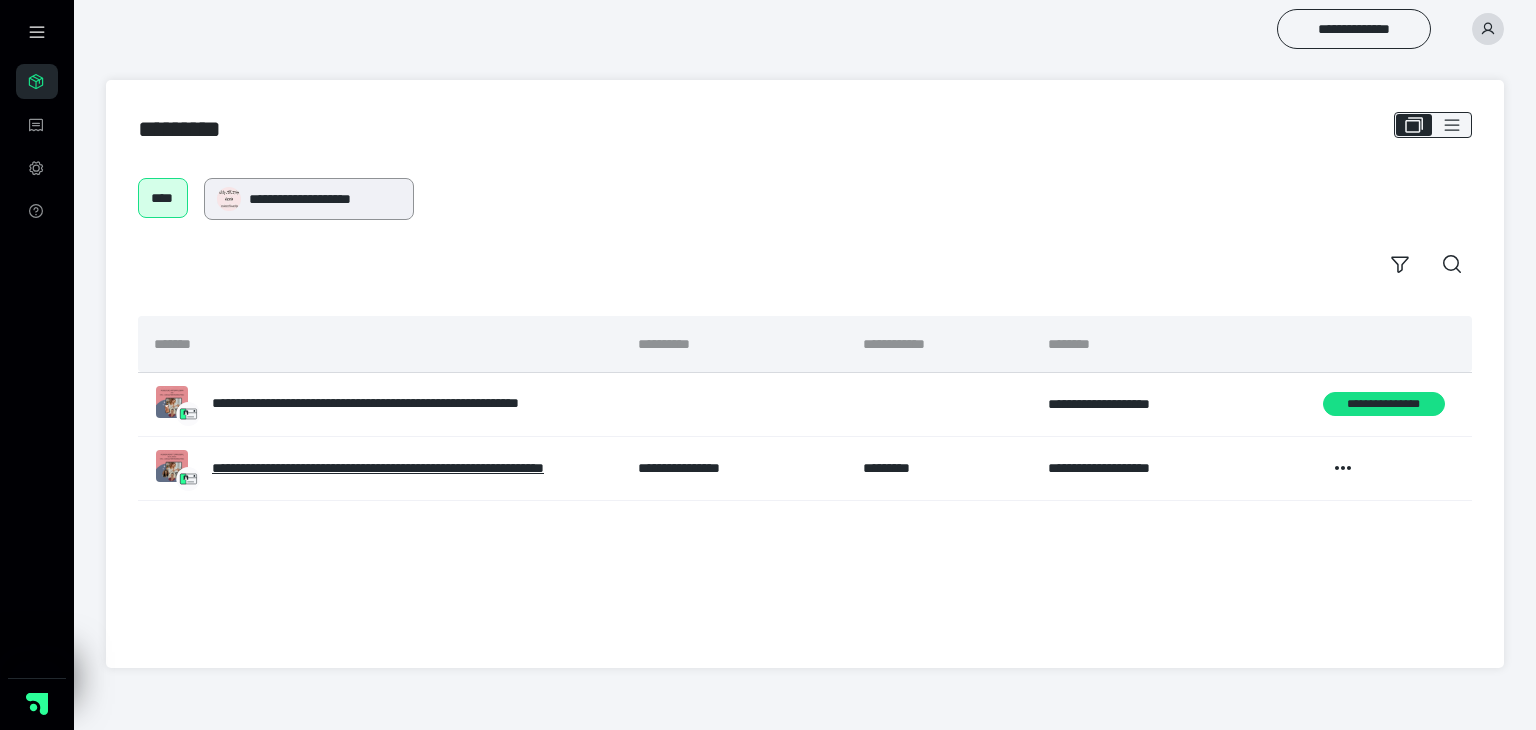 click on "**********" at bounding box center (324, 199) 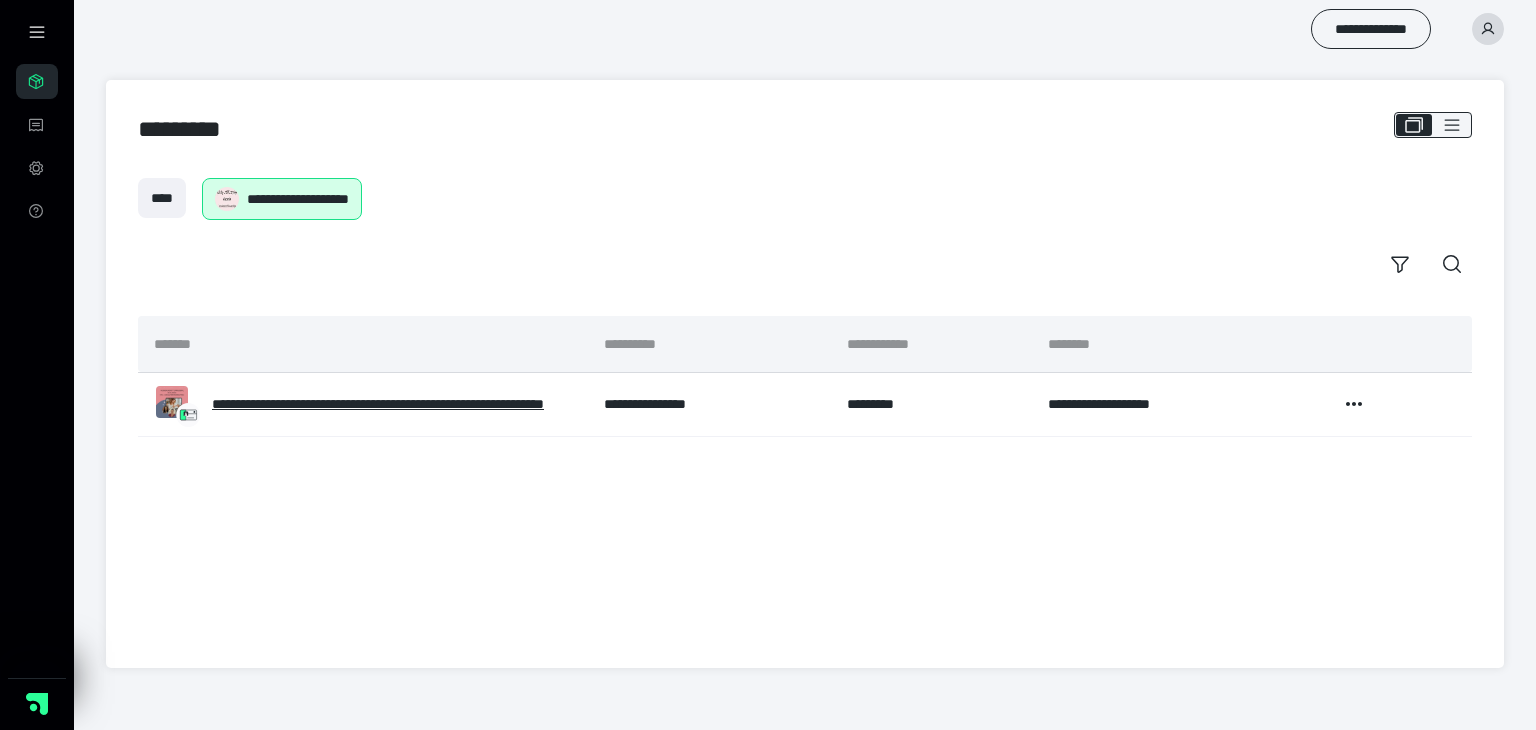scroll, scrollTop: 0, scrollLeft: 0, axis: both 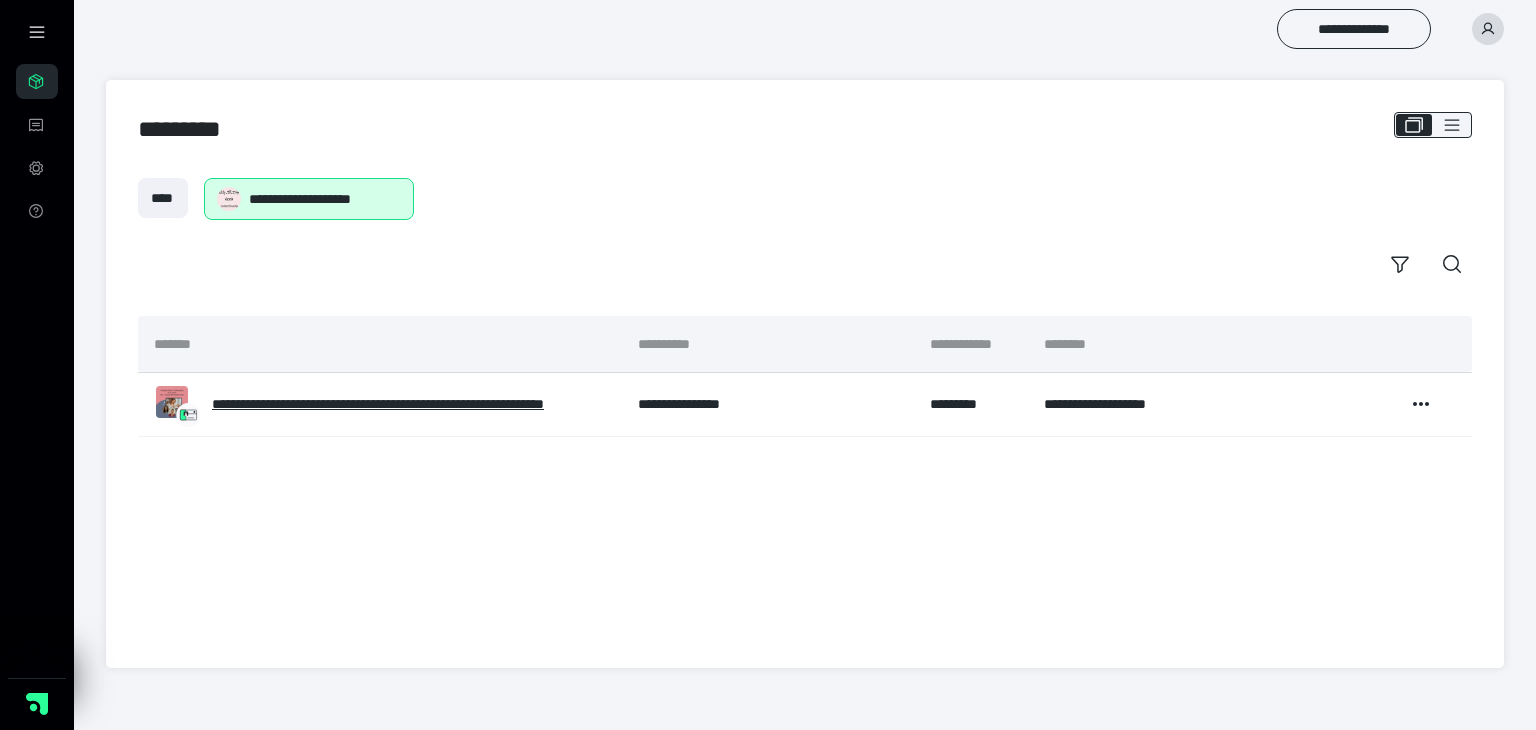 click 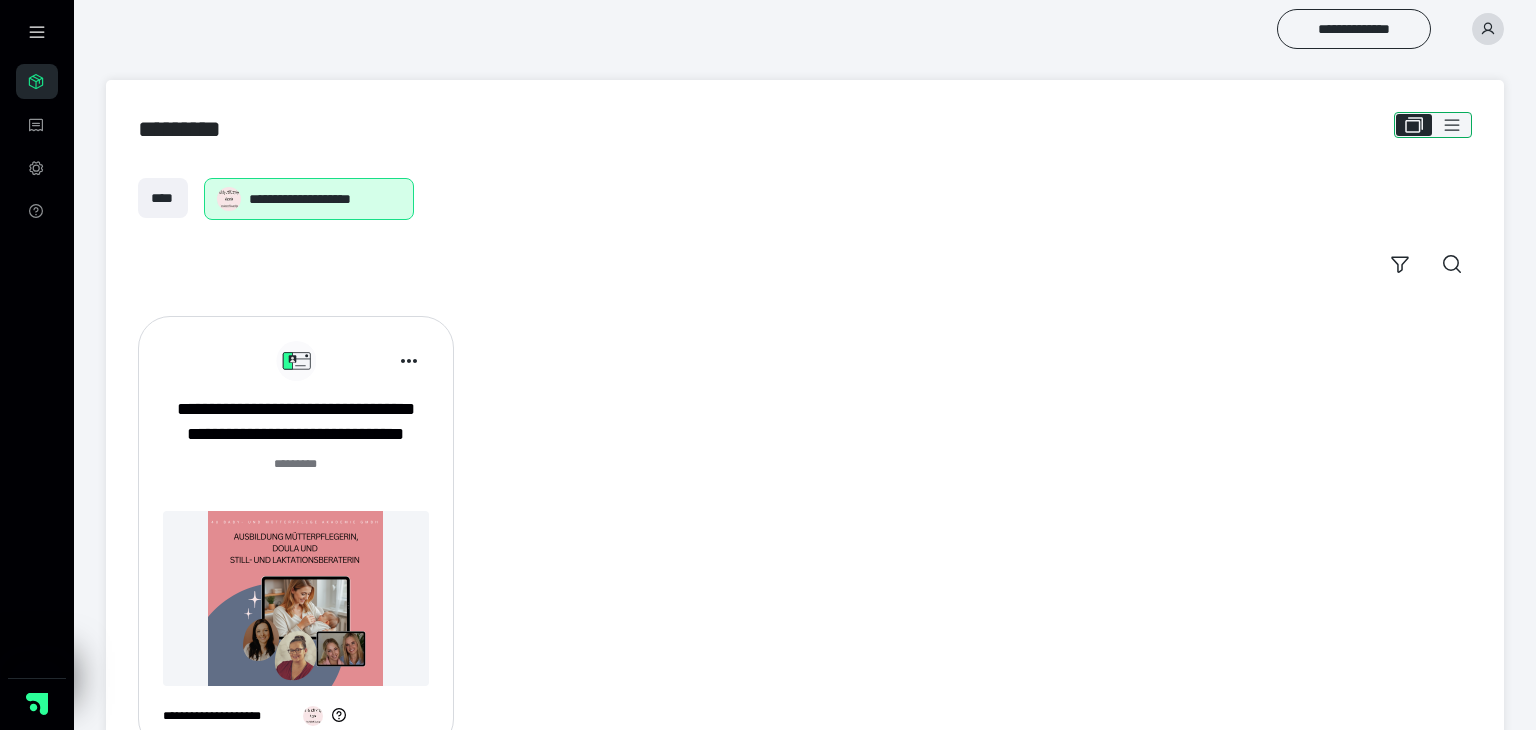 click 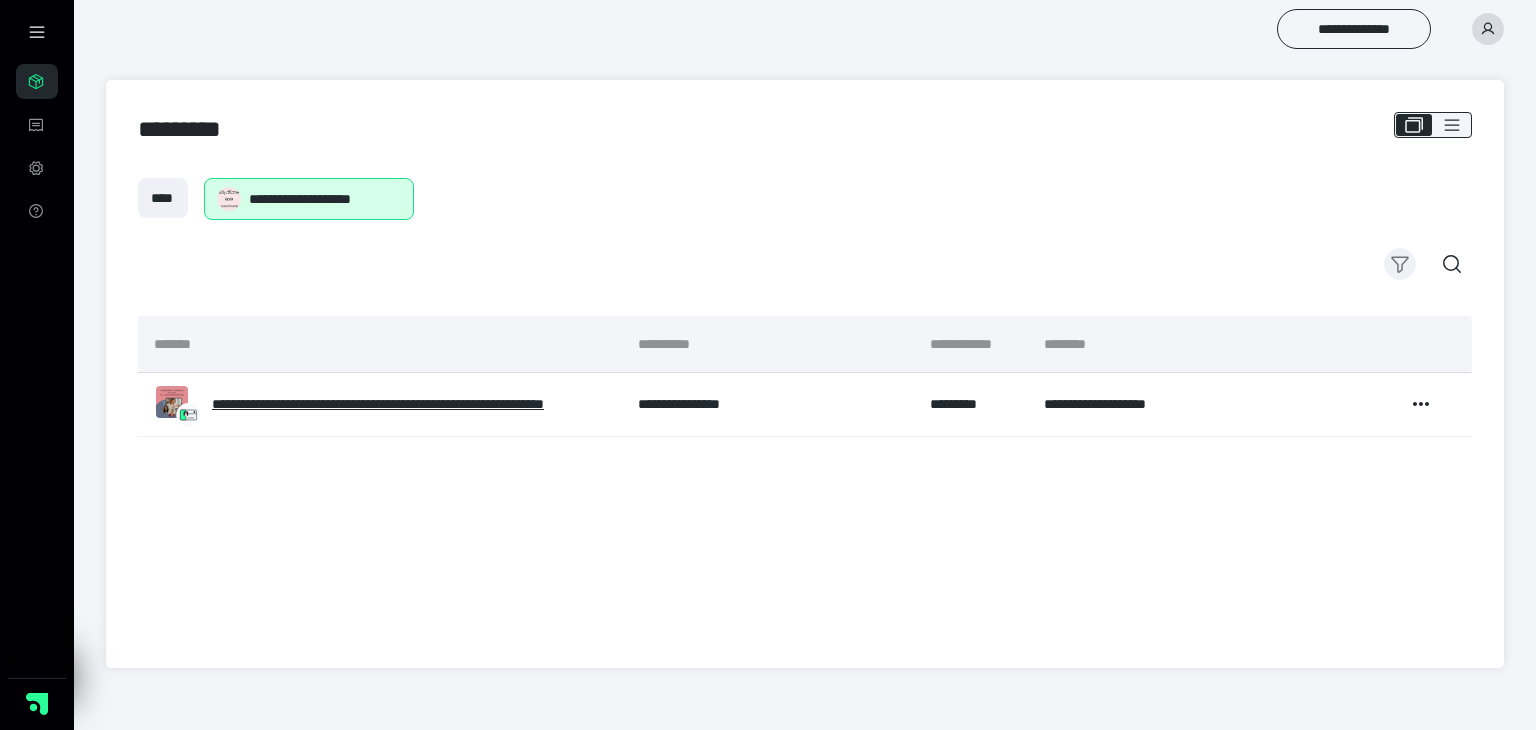 click 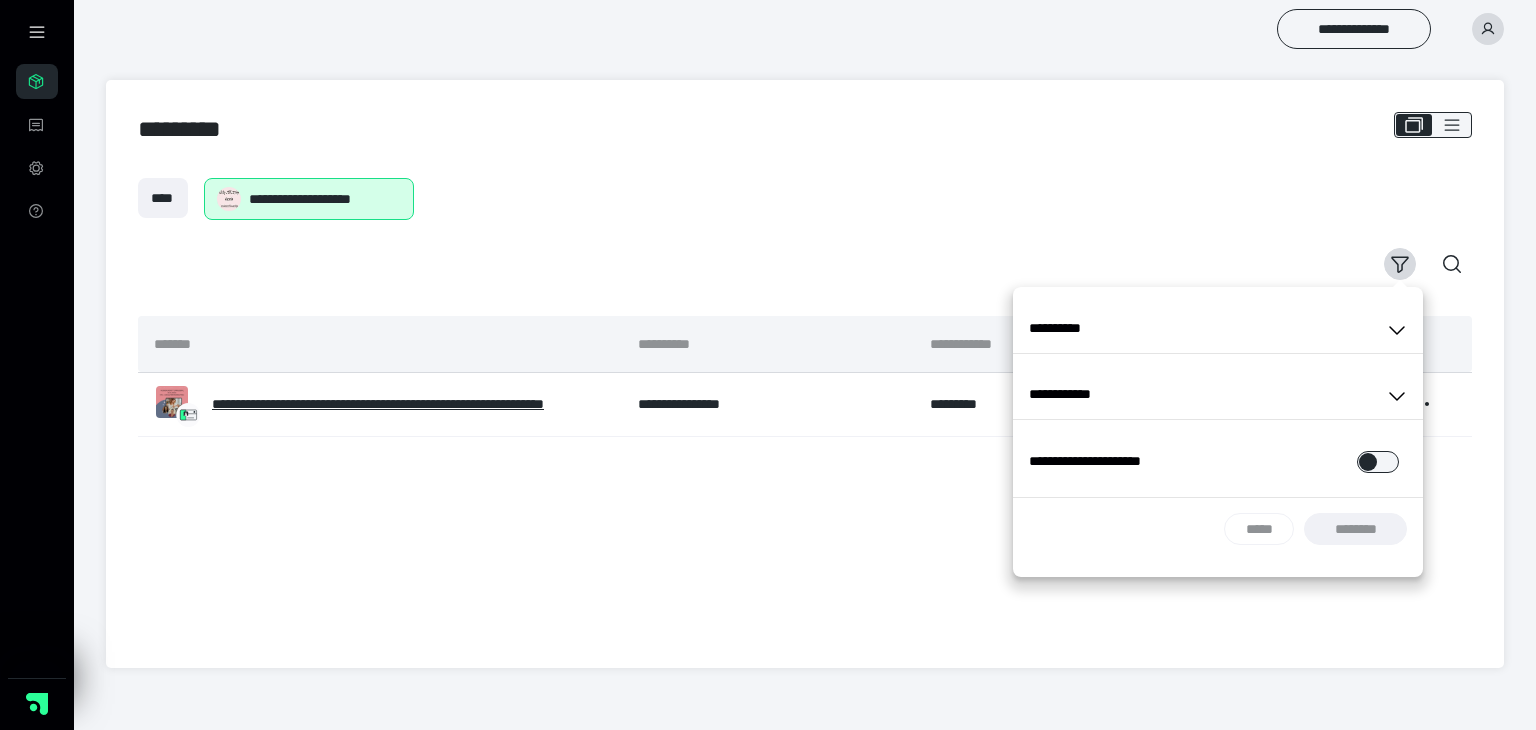 click at bounding box center (1400, 264) 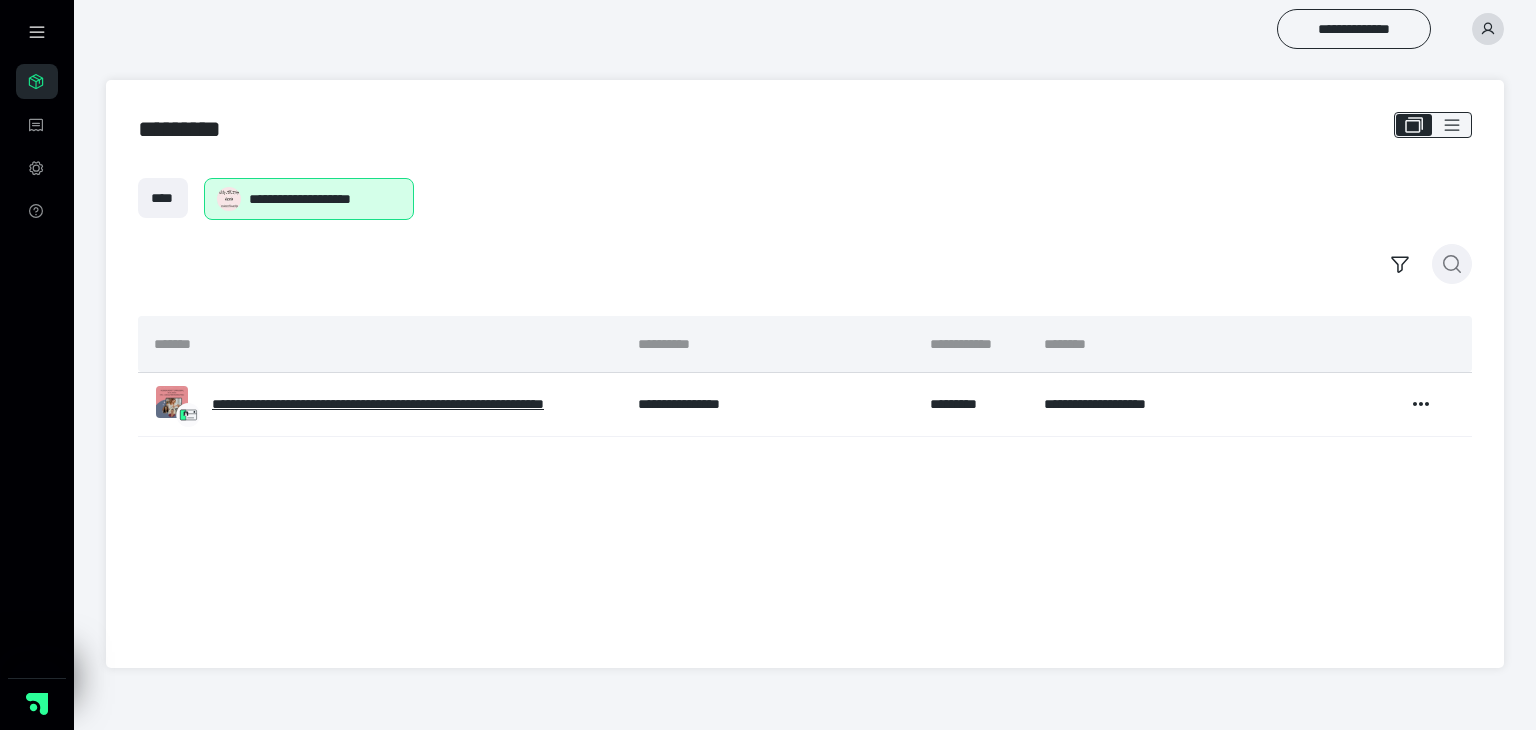 click 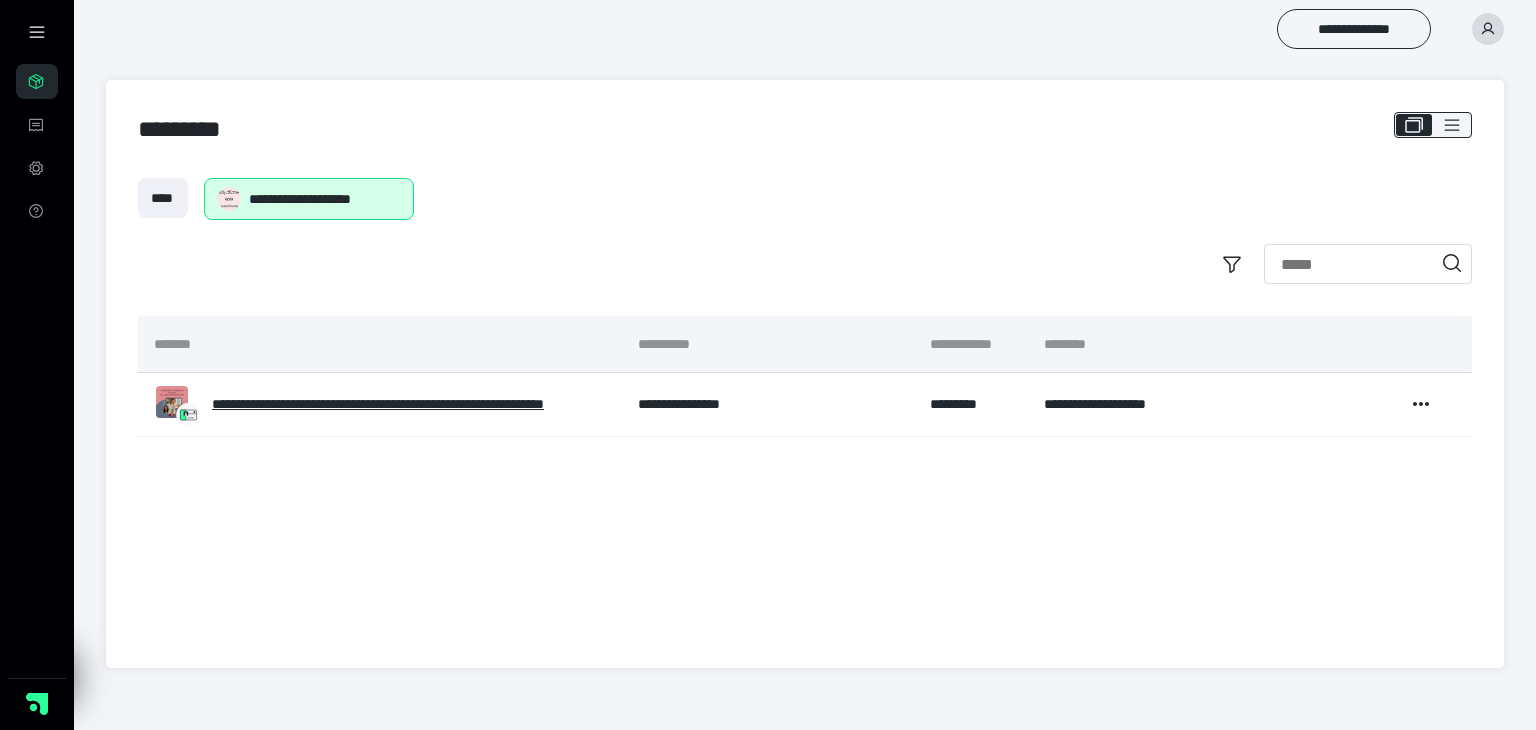 click on "**********" at bounding box center (805, 199) 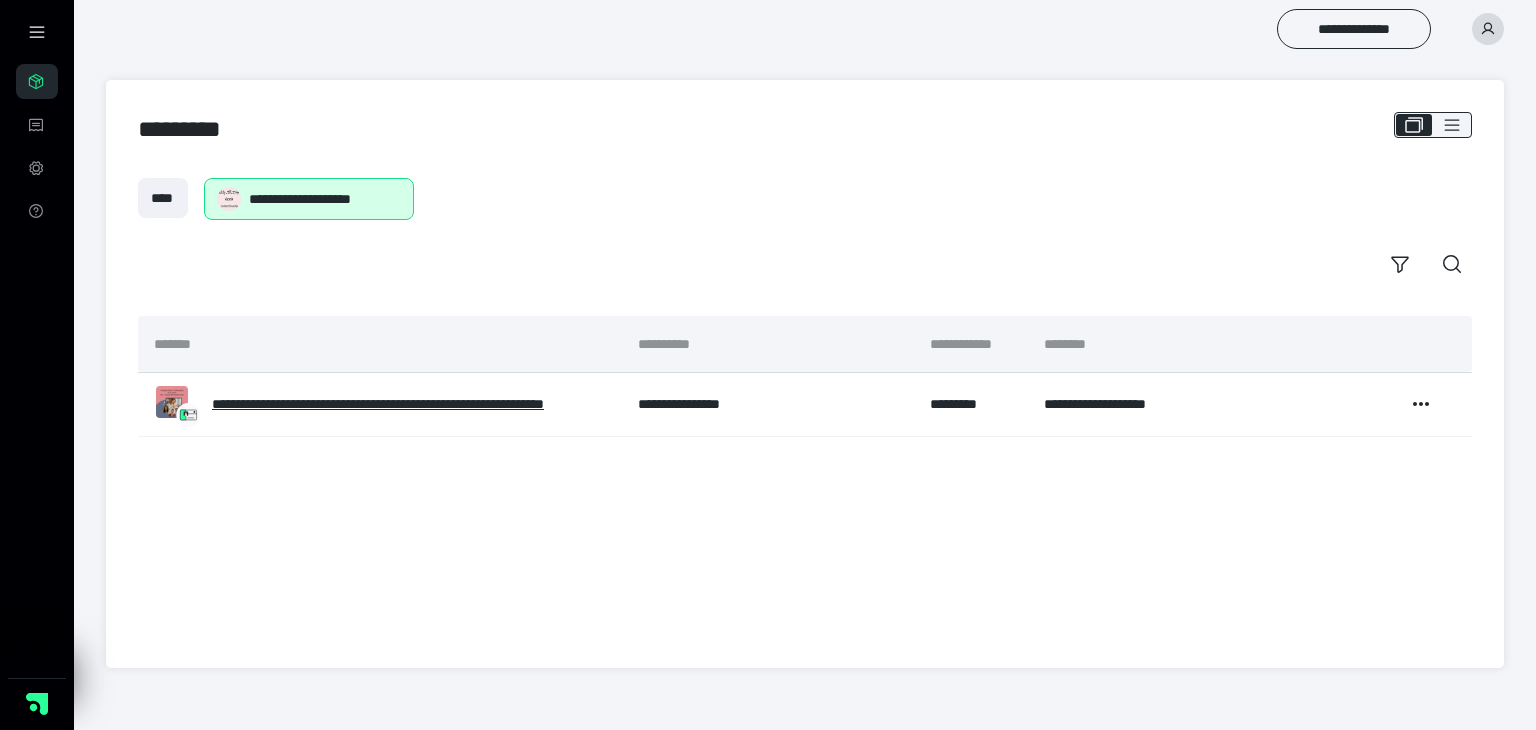 click on "**********" at bounding box center (805, 29) 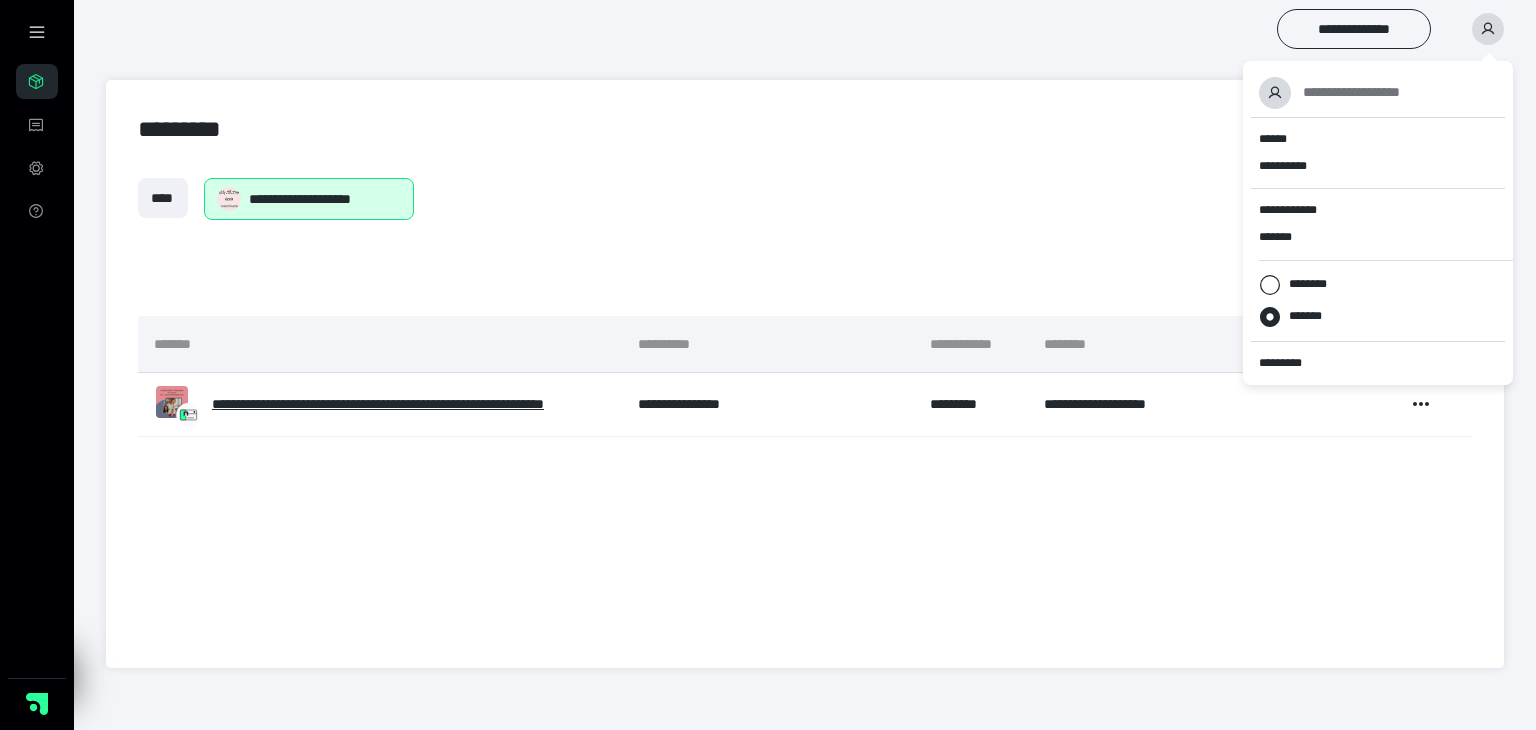 click 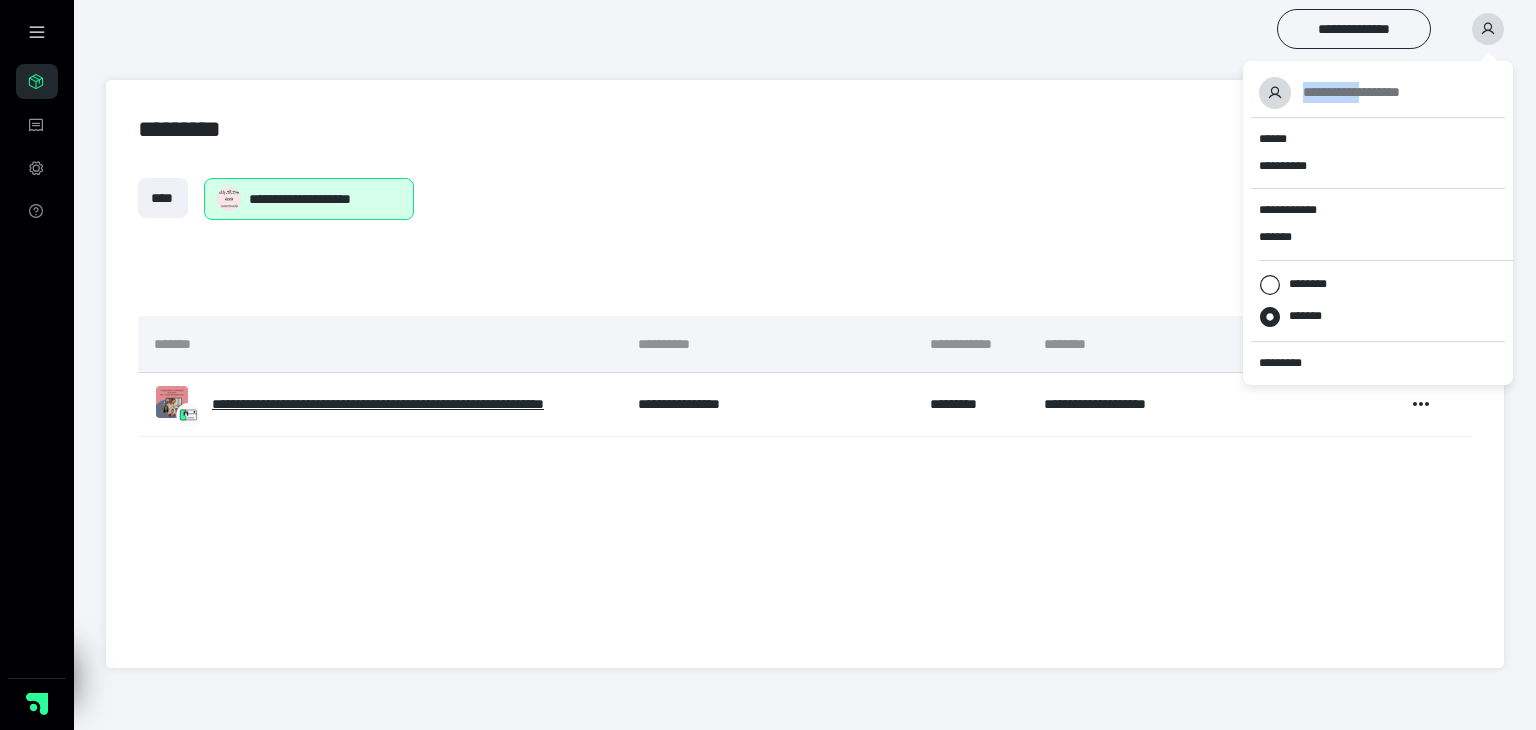 click on "**********" at bounding box center [1351, 92] 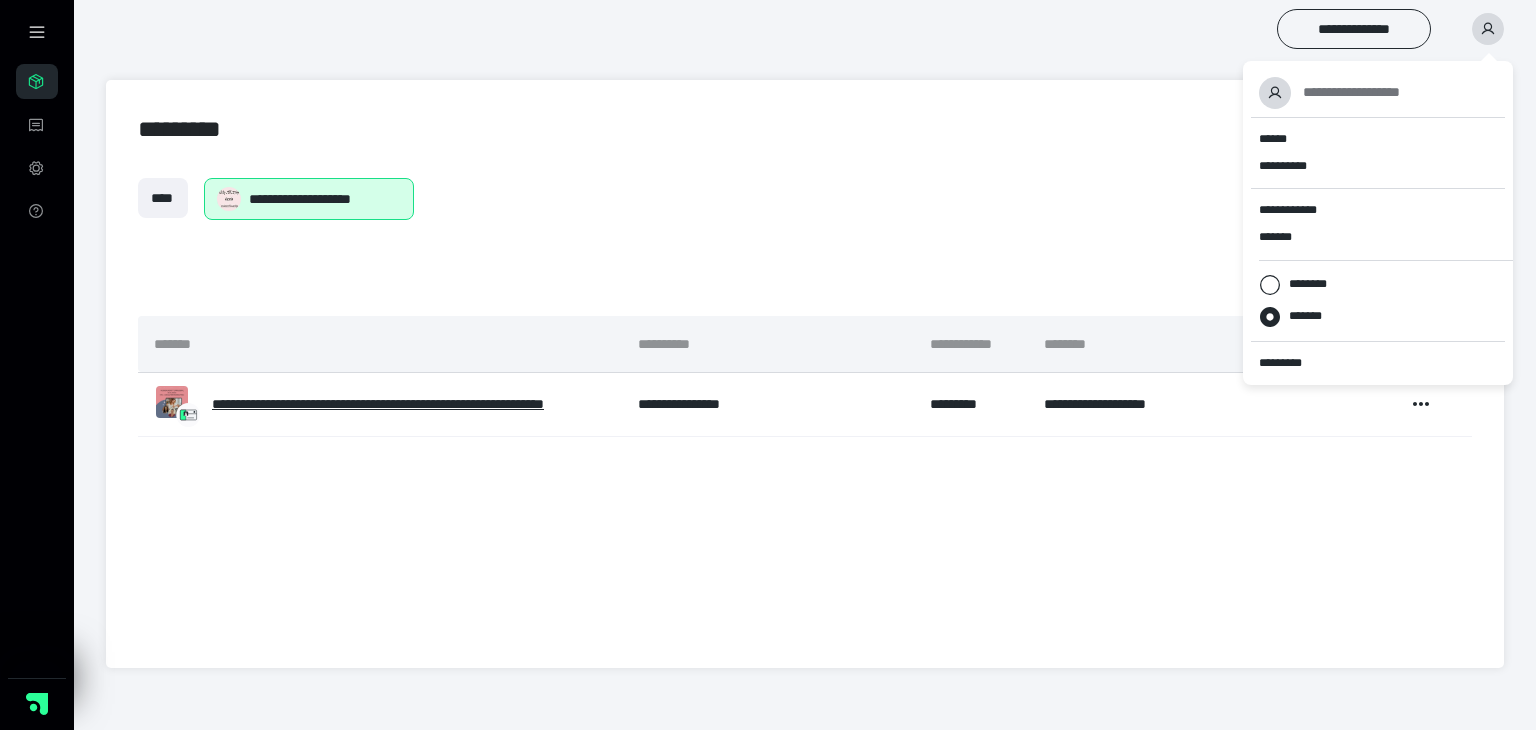 click 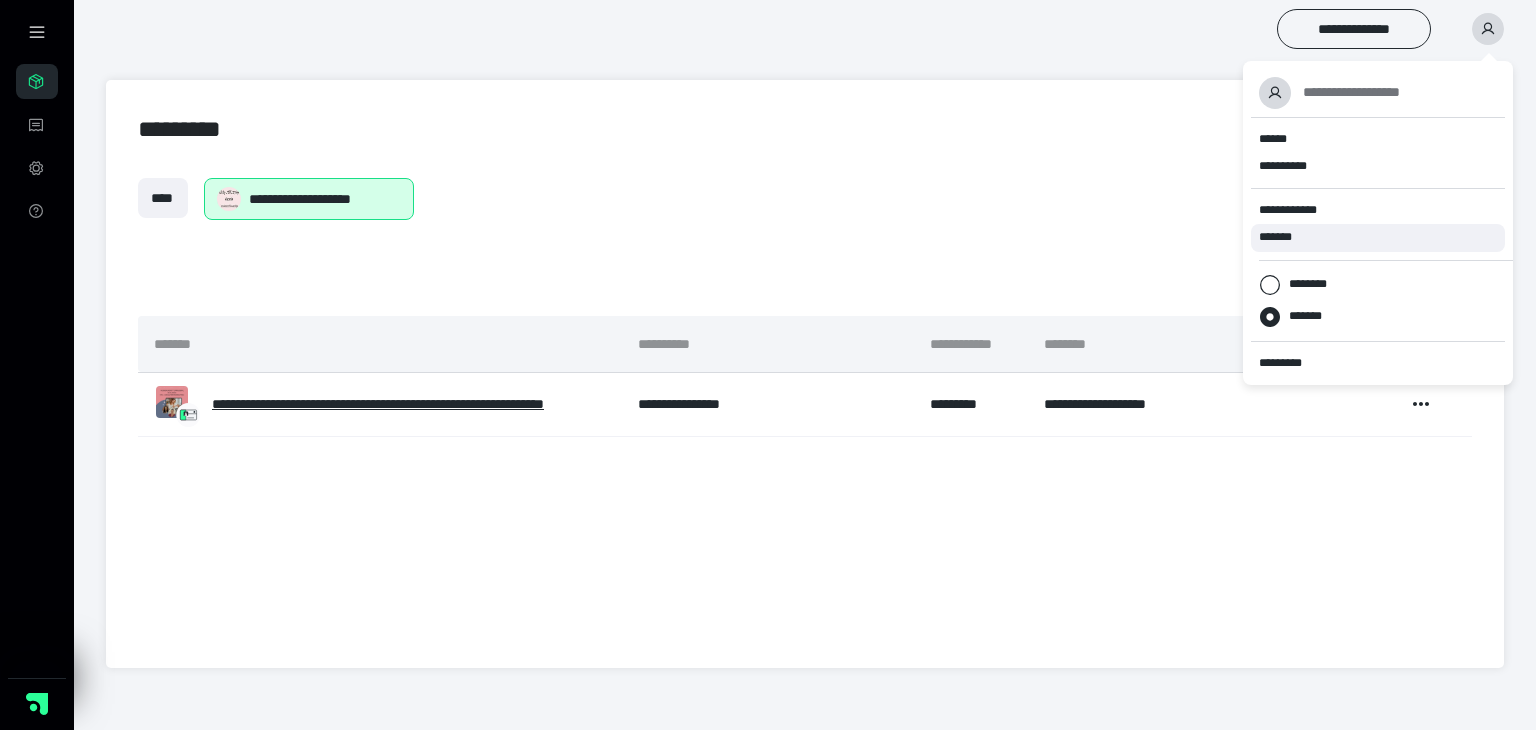 click on "*******" at bounding box center [1282, 237] 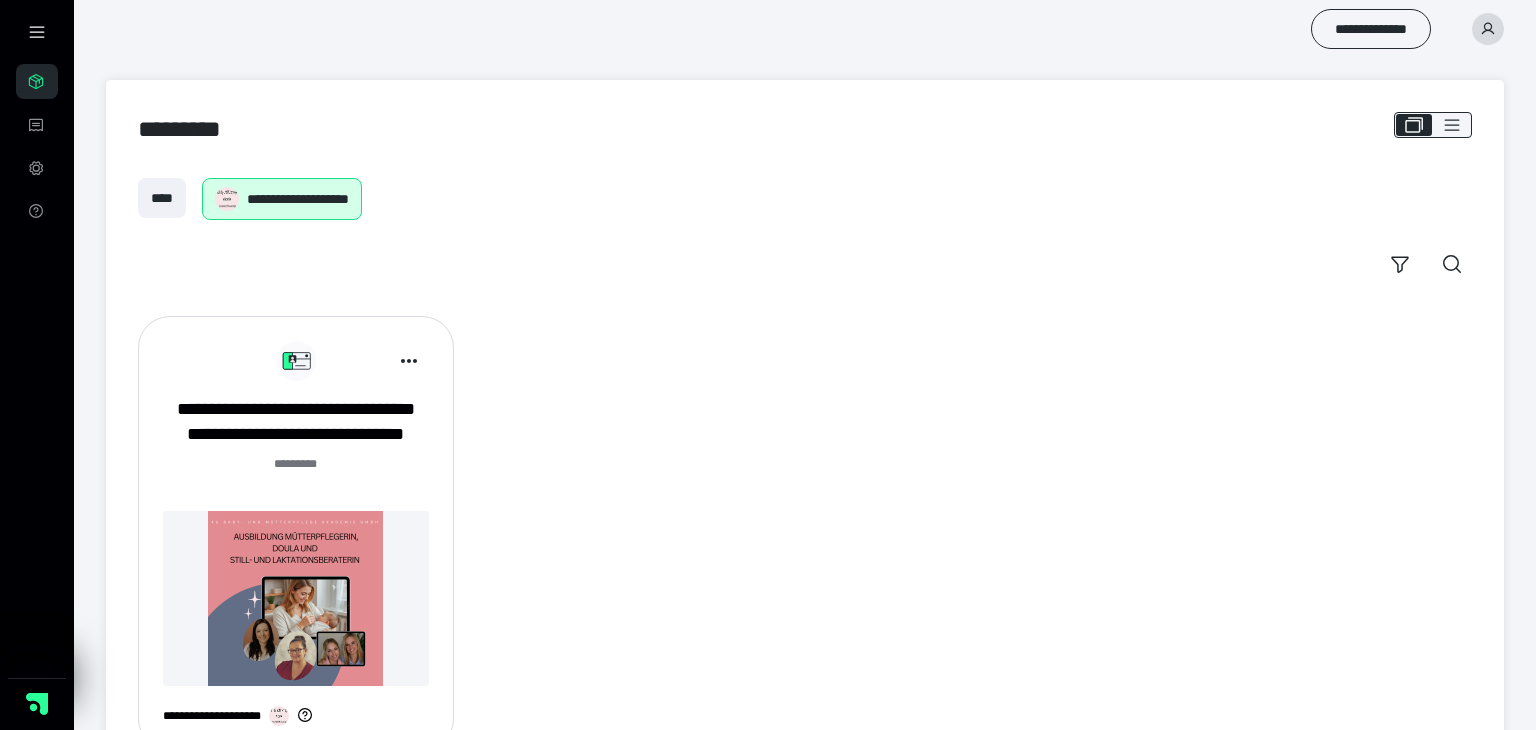 scroll, scrollTop: 0, scrollLeft: 0, axis: both 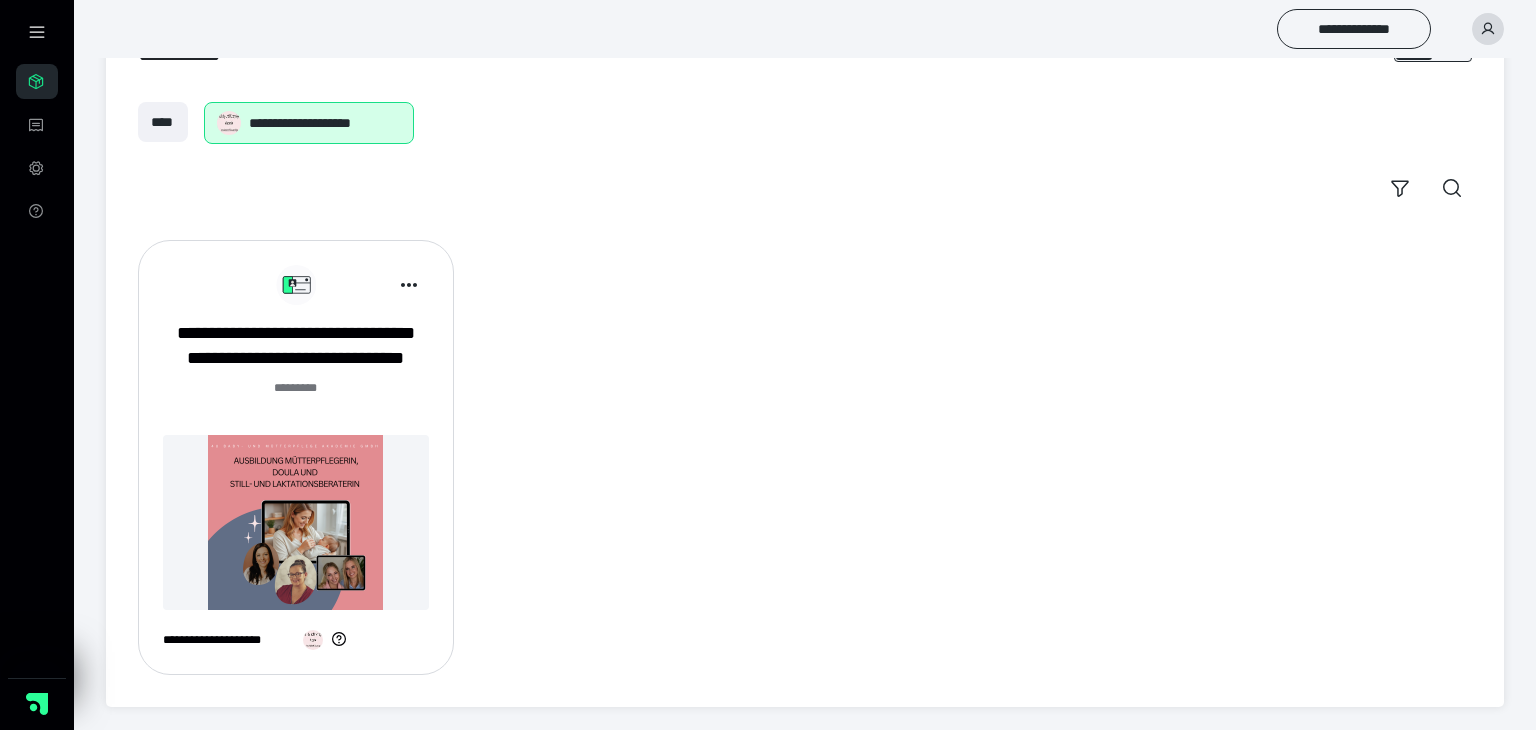 click on "**********" at bounding box center (243, 640) 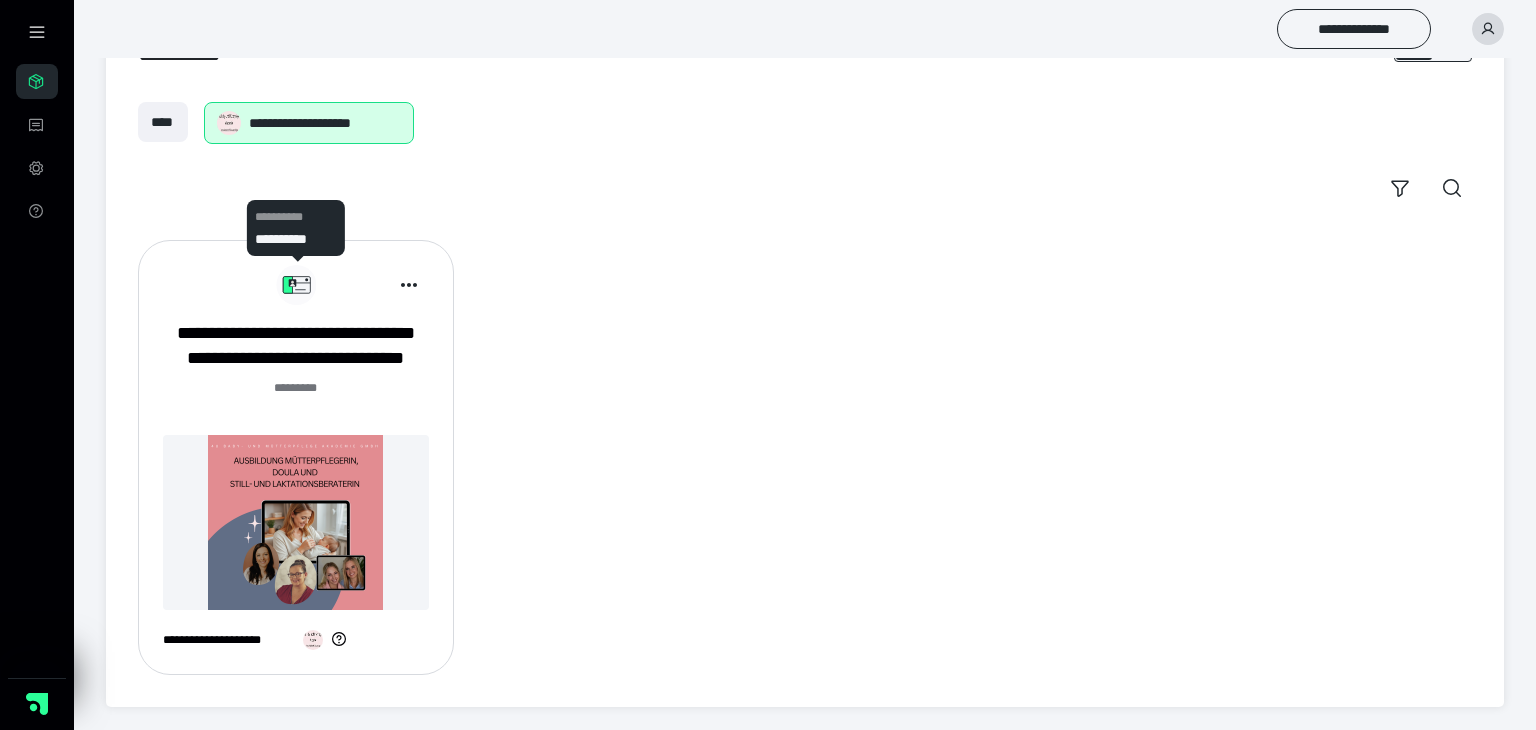 click 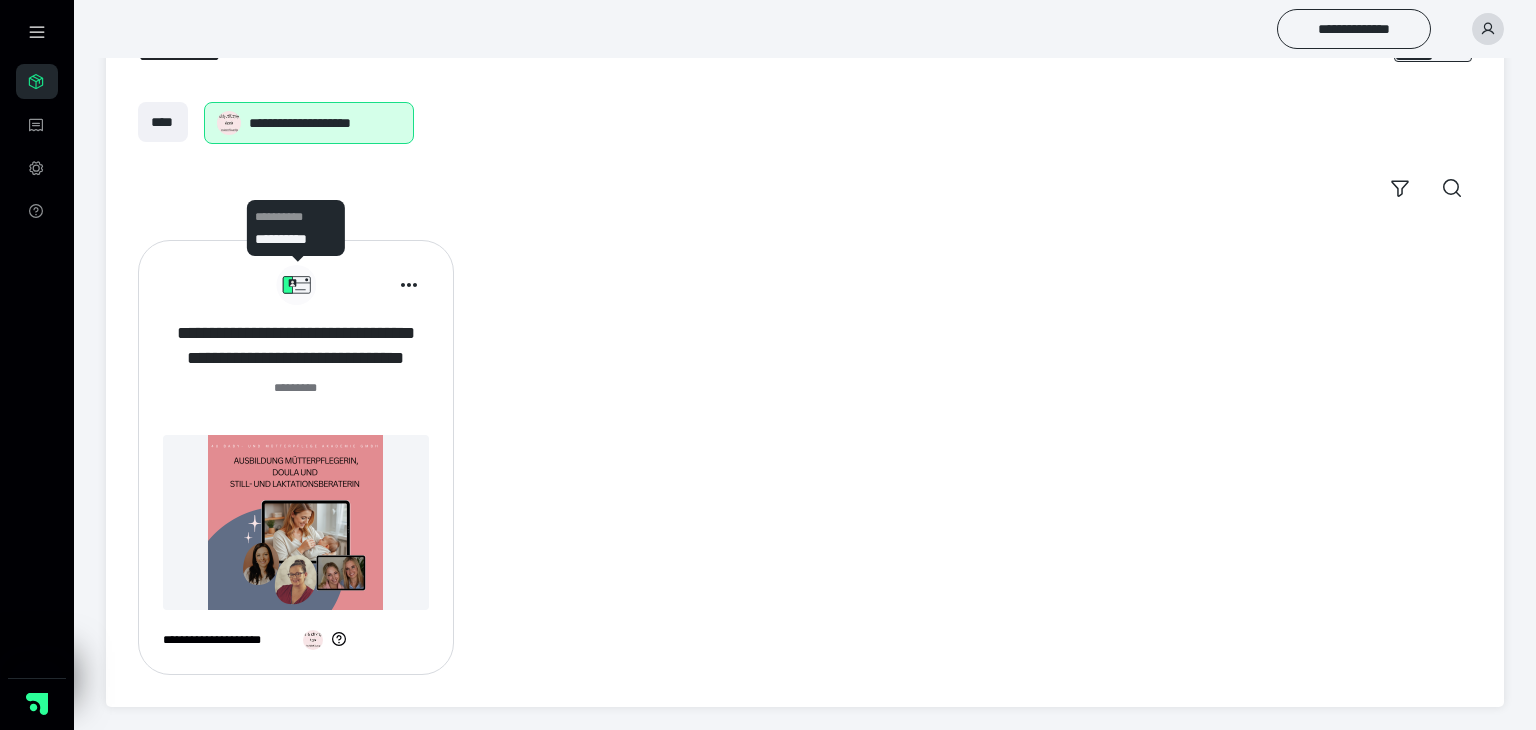 click on "**********" at bounding box center (296, 346) 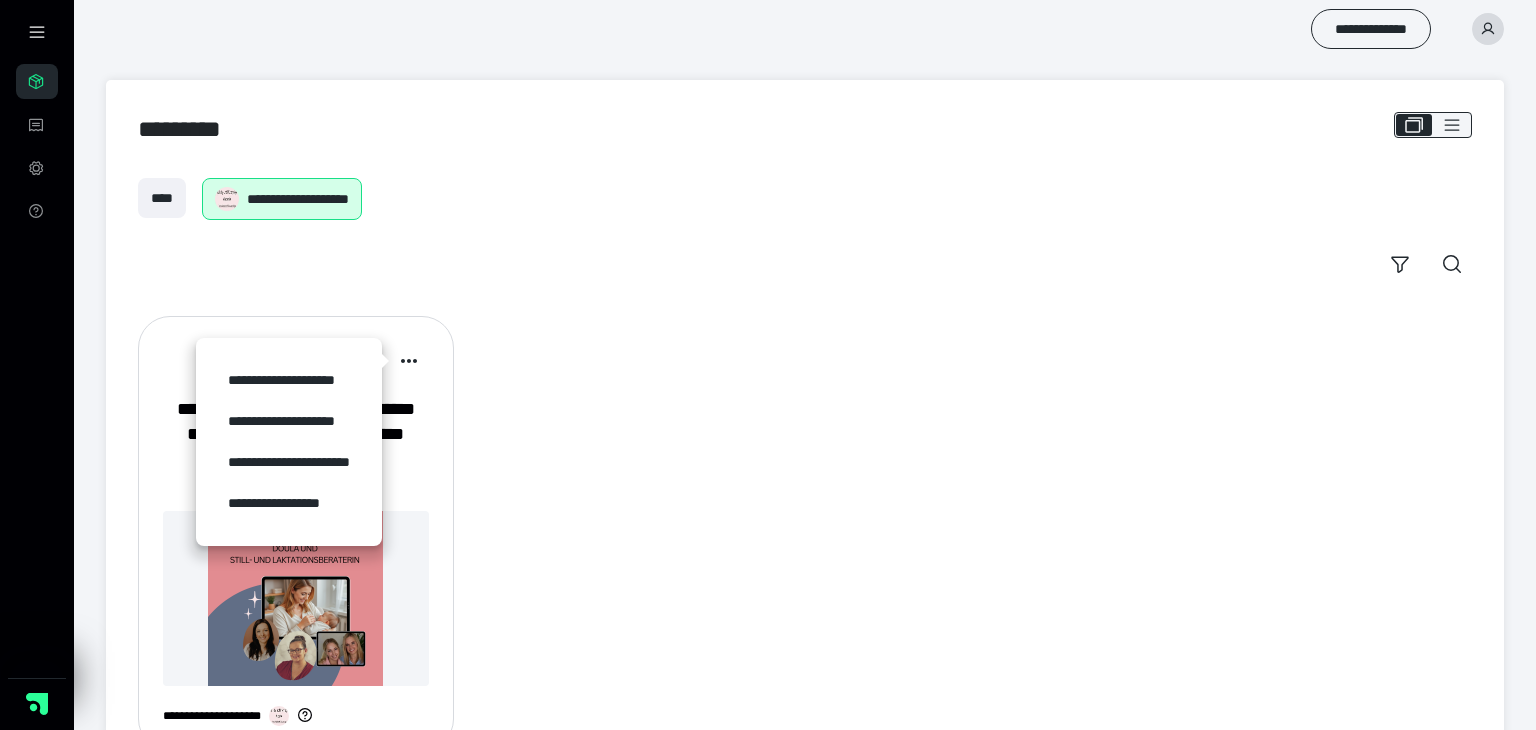 scroll, scrollTop: 76, scrollLeft: 0, axis: vertical 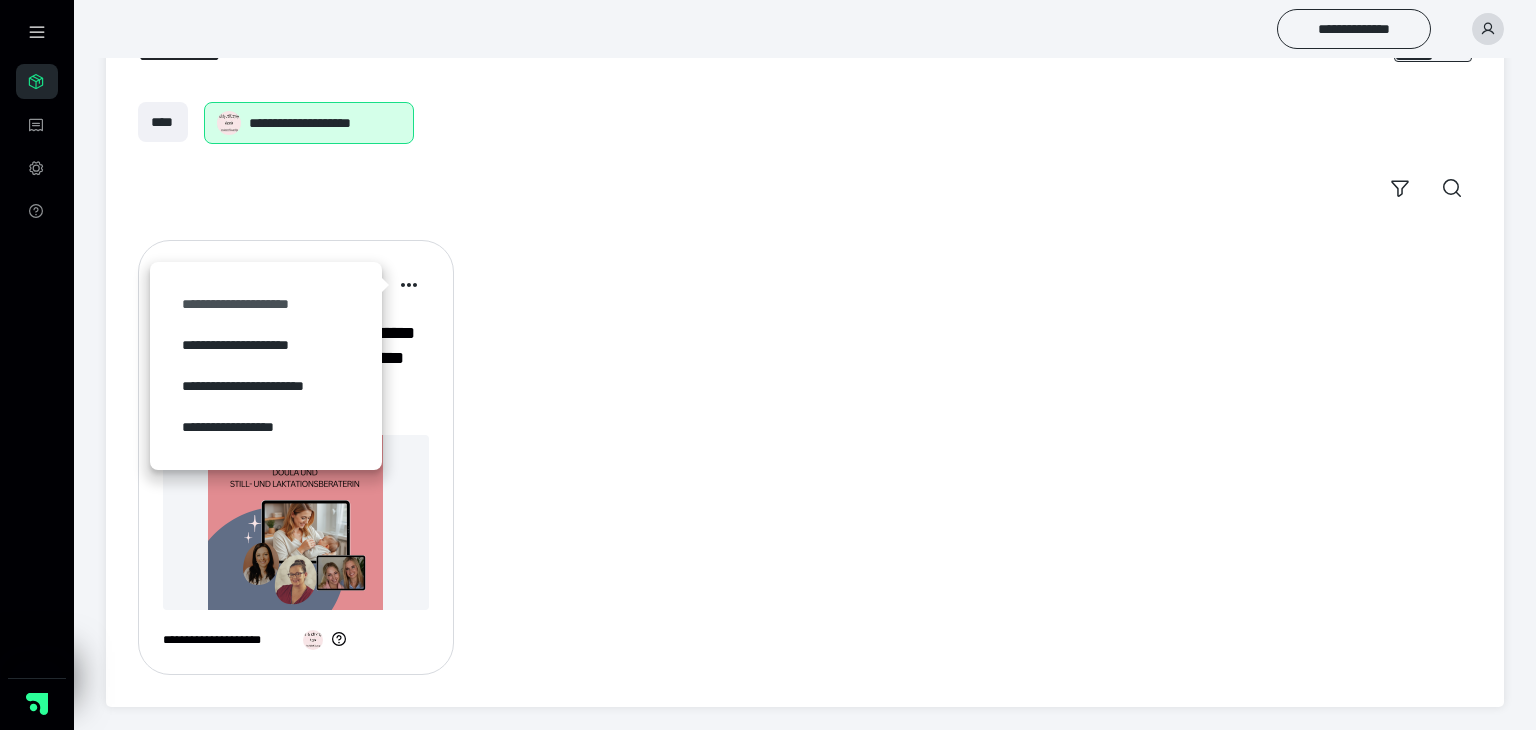 click on "**********" at bounding box center [266, 304] 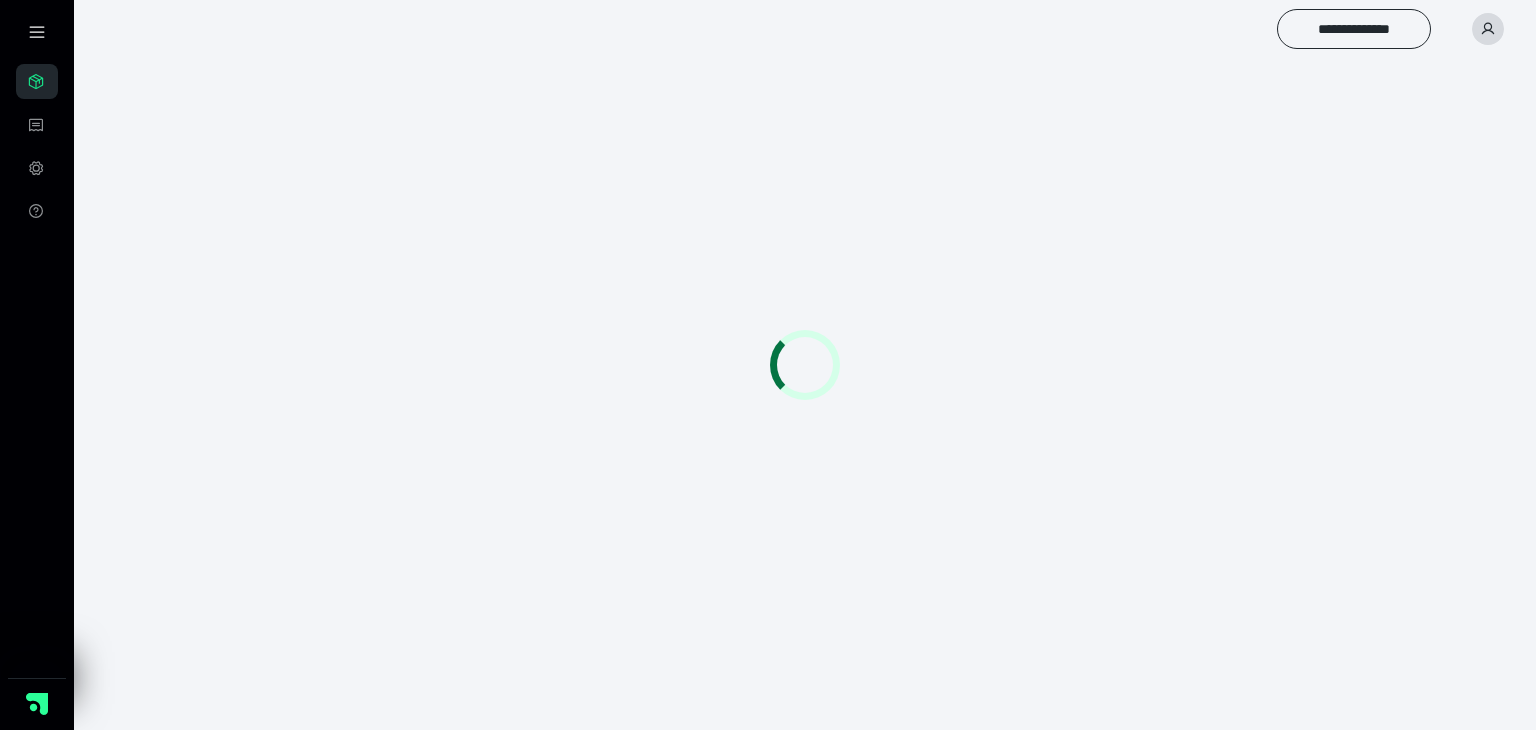 scroll, scrollTop: 0, scrollLeft: 0, axis: both 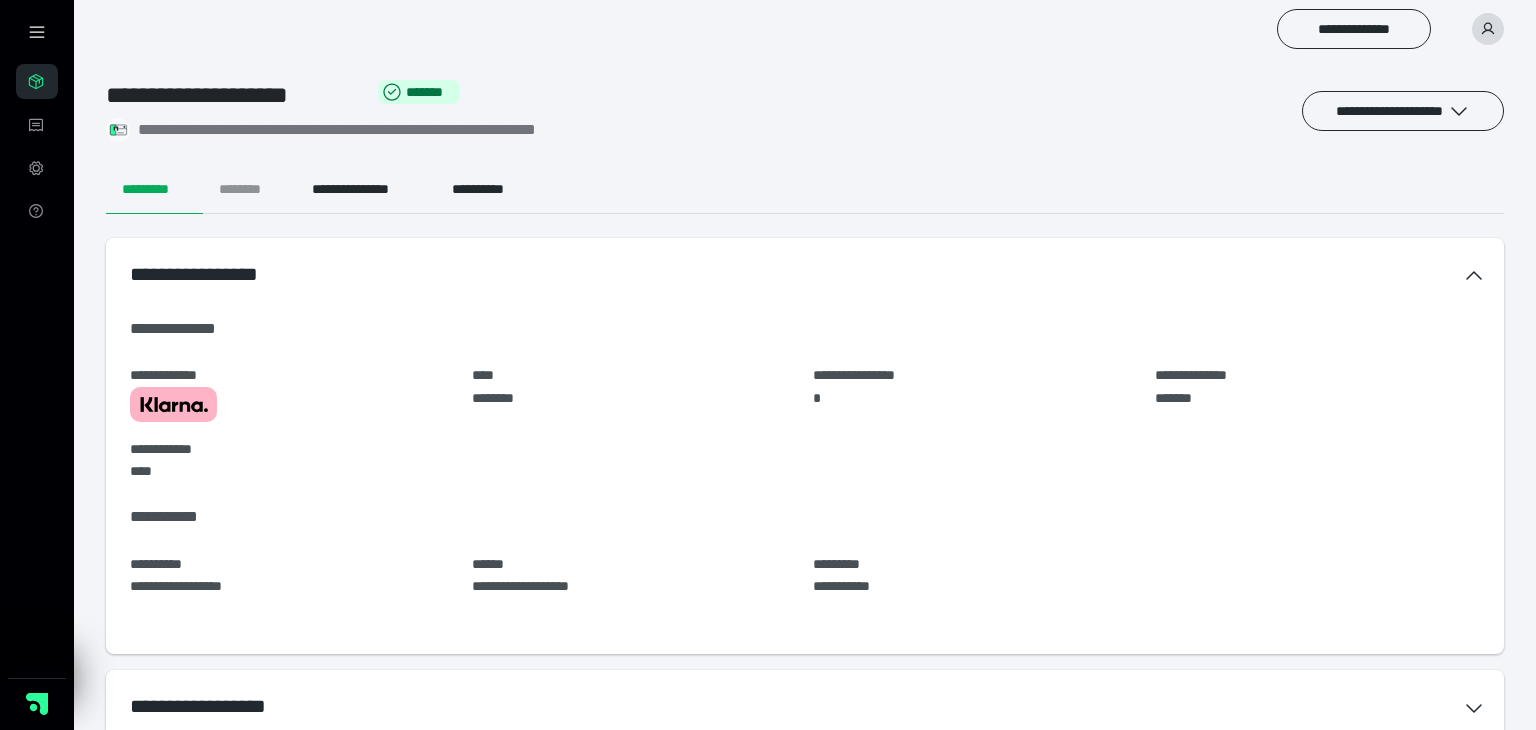 click on "********" at bounding box center (249, 190) 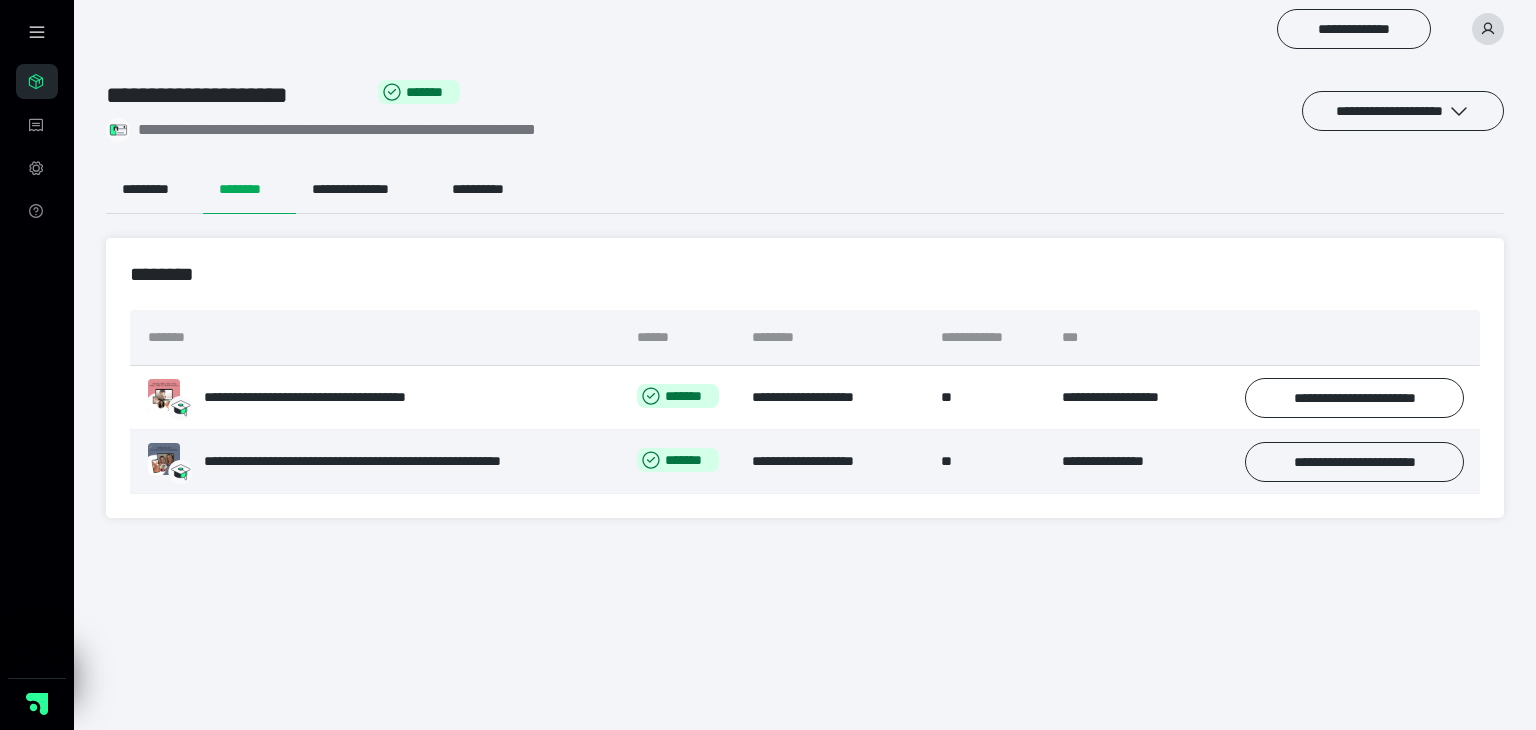 click on "**********" at bounding box center [1136, 462] 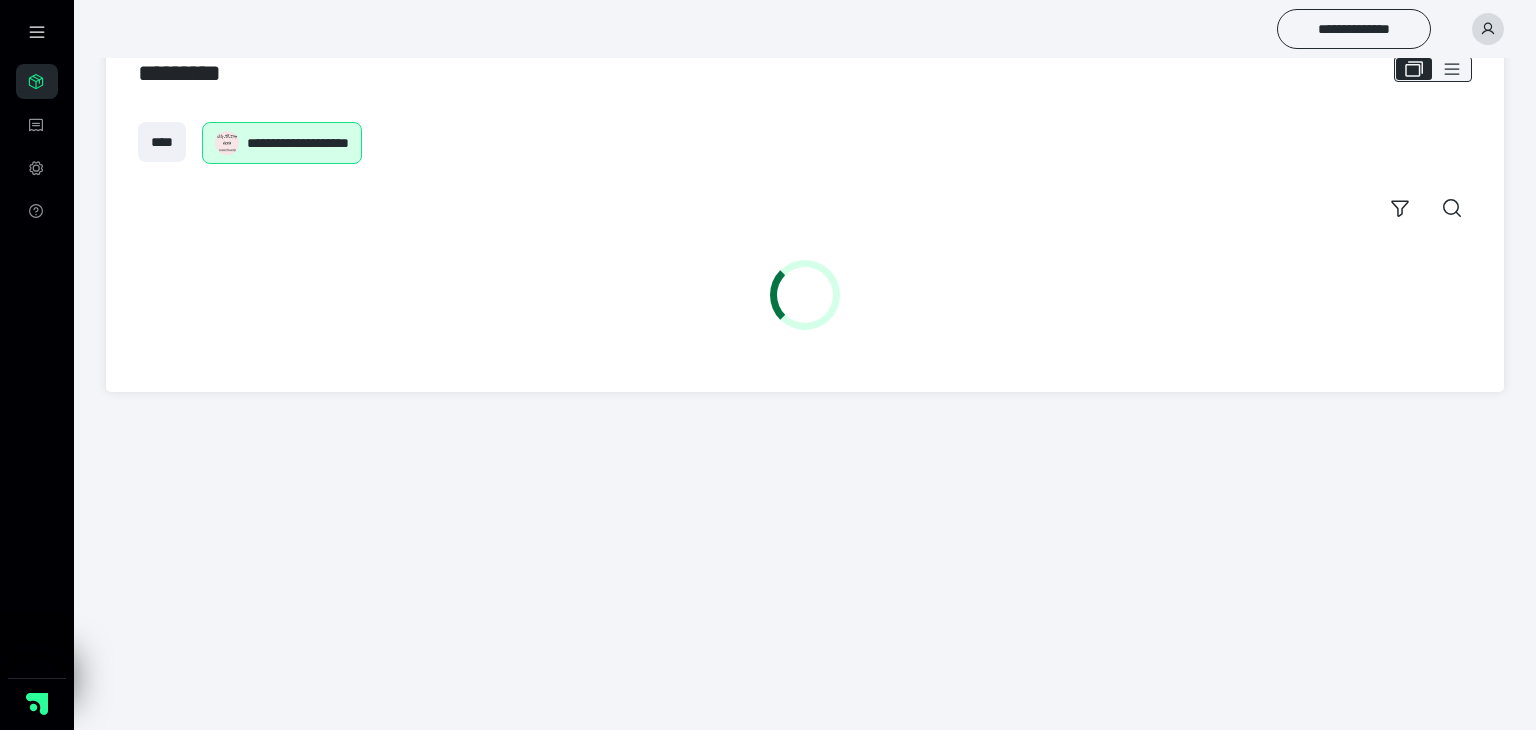scroll, scrollTop: 0, scrollLeft: 0, axis: both 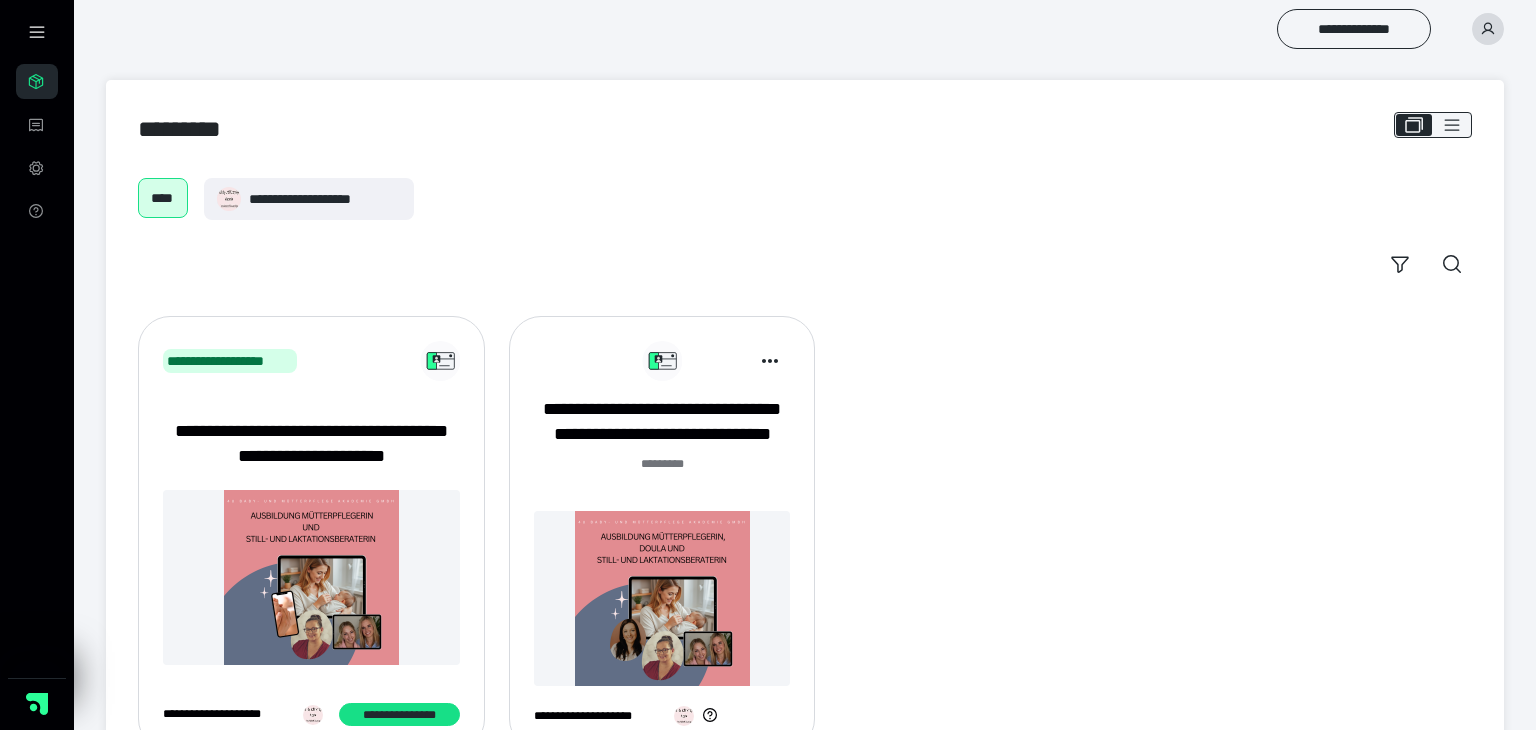 click 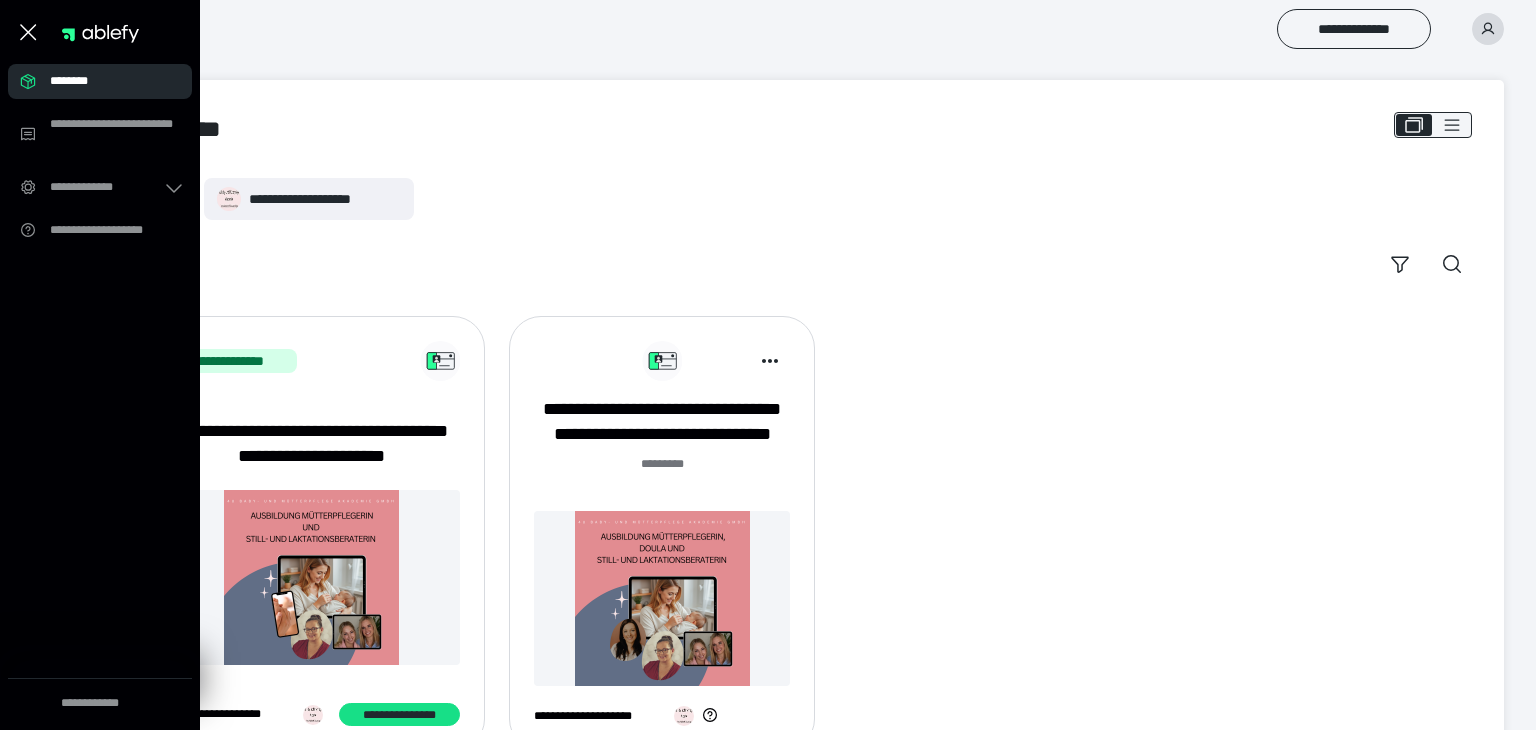 click 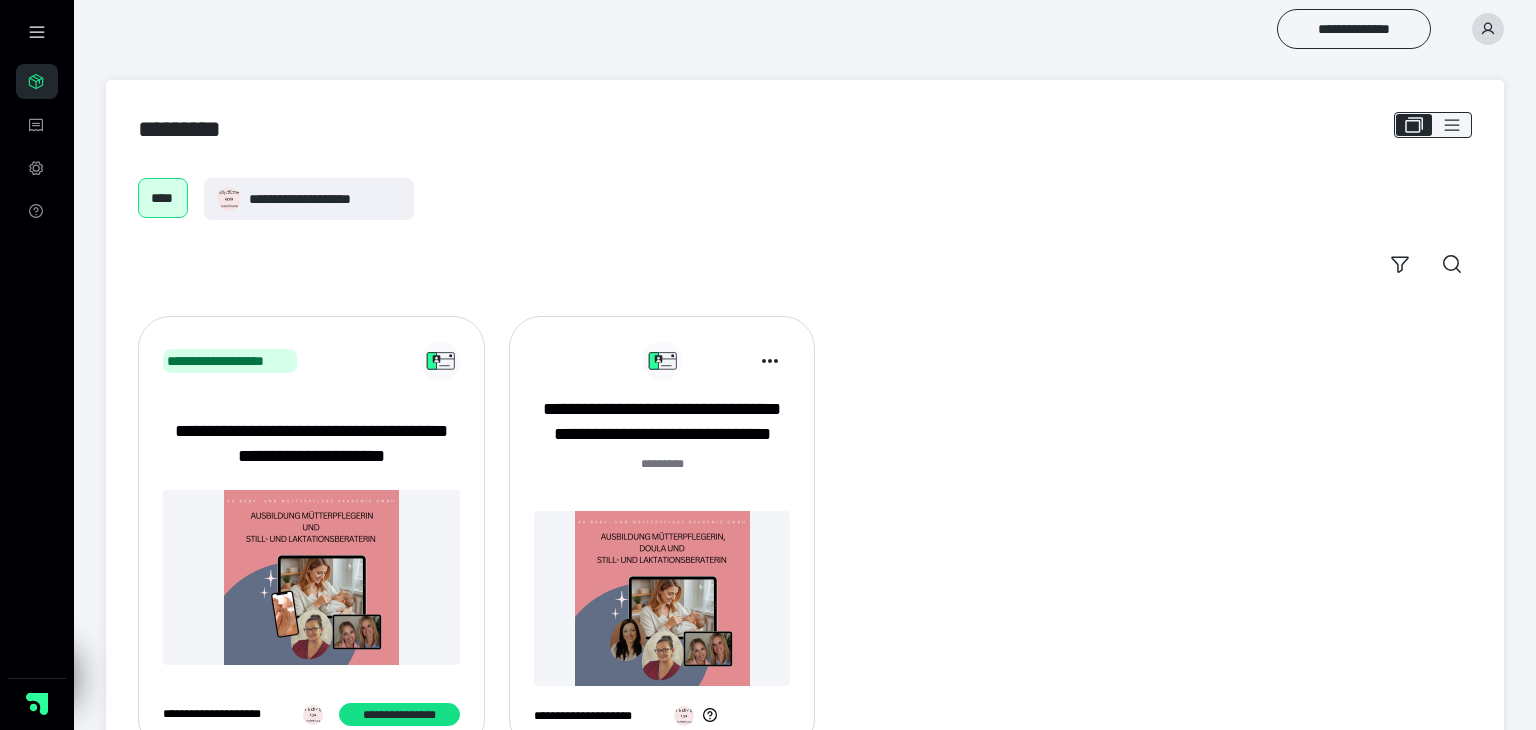 click on "**********" at bounding box center (768, 32) 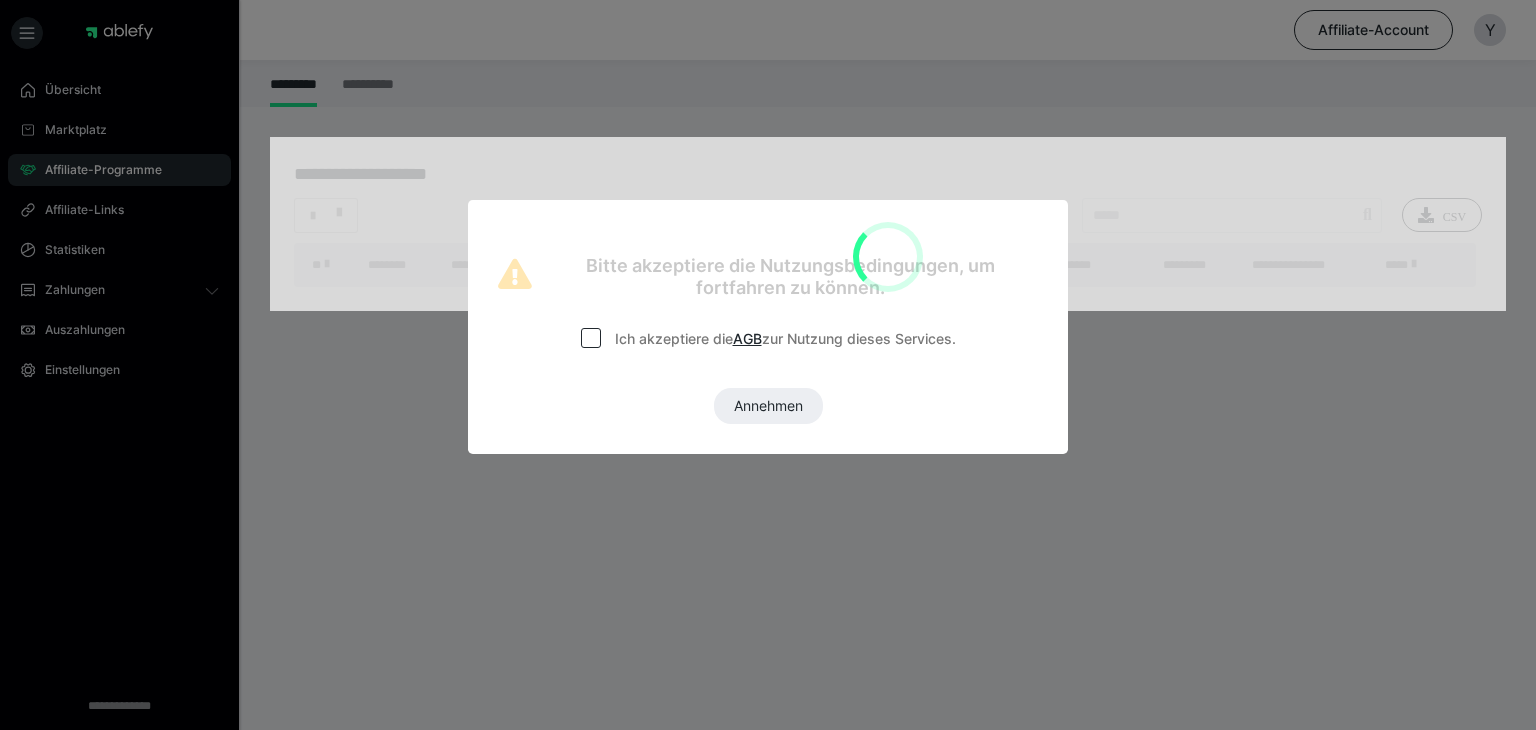 scroll, scrollTop: 0, scrollLeft: 0, axis: both 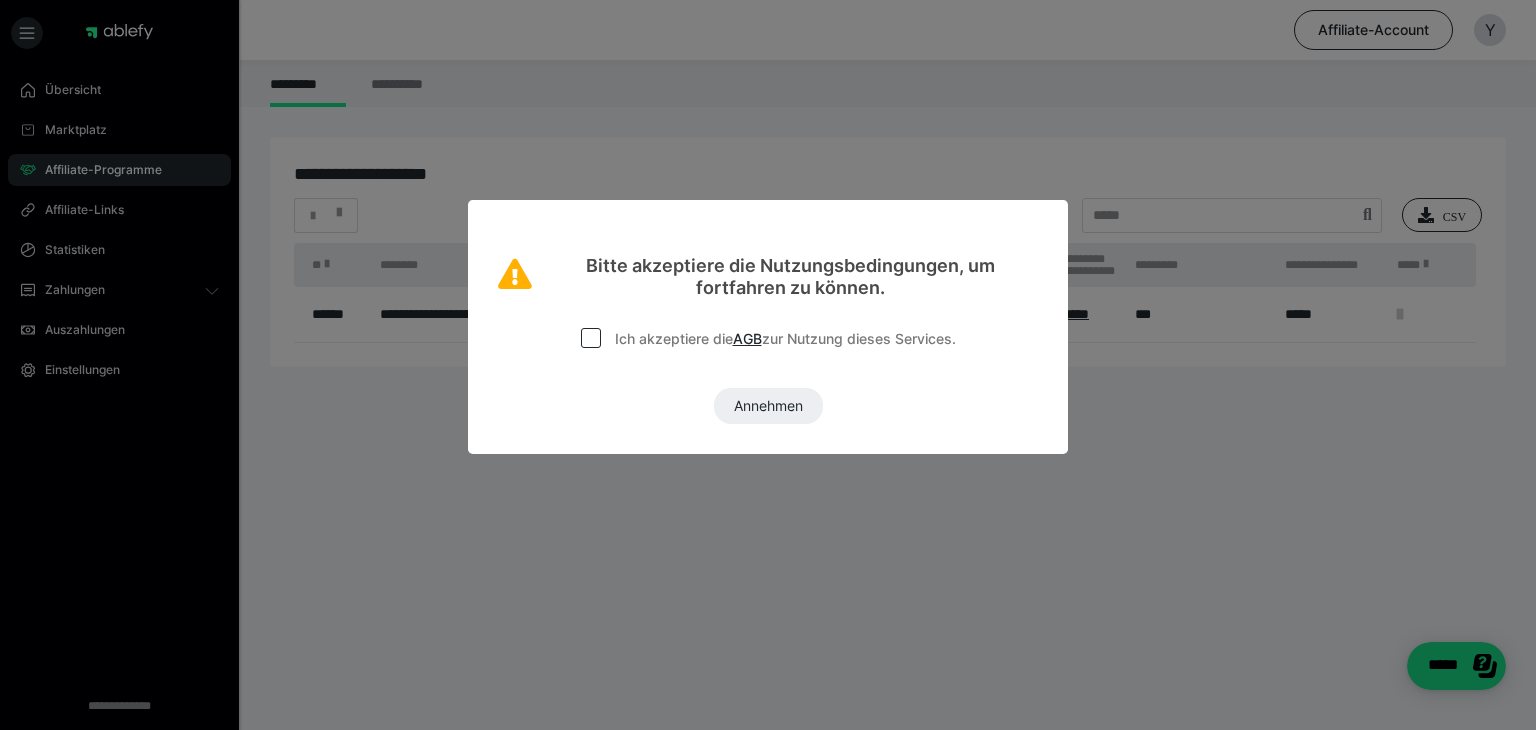 click at bounding box center [591, 338] 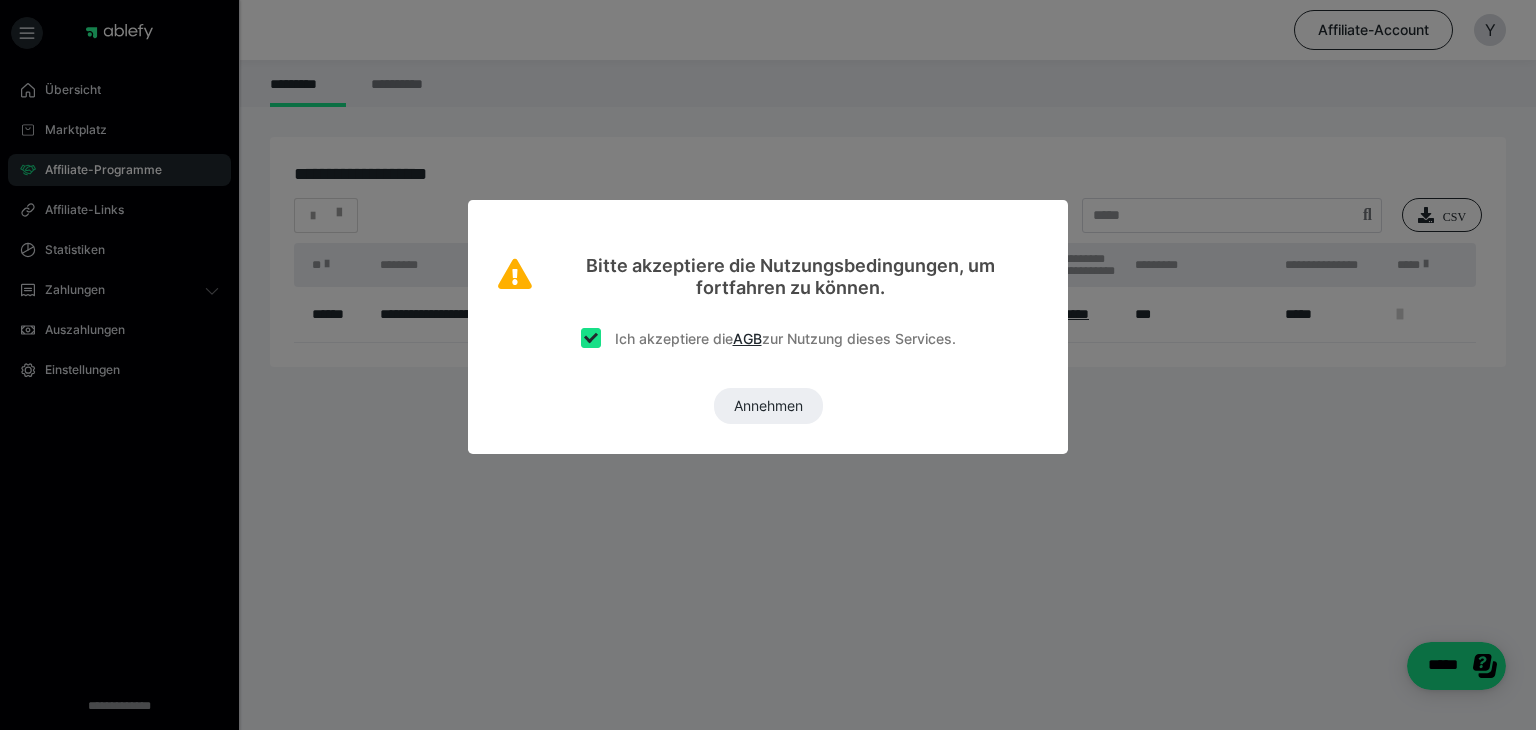 checkbox on "true" 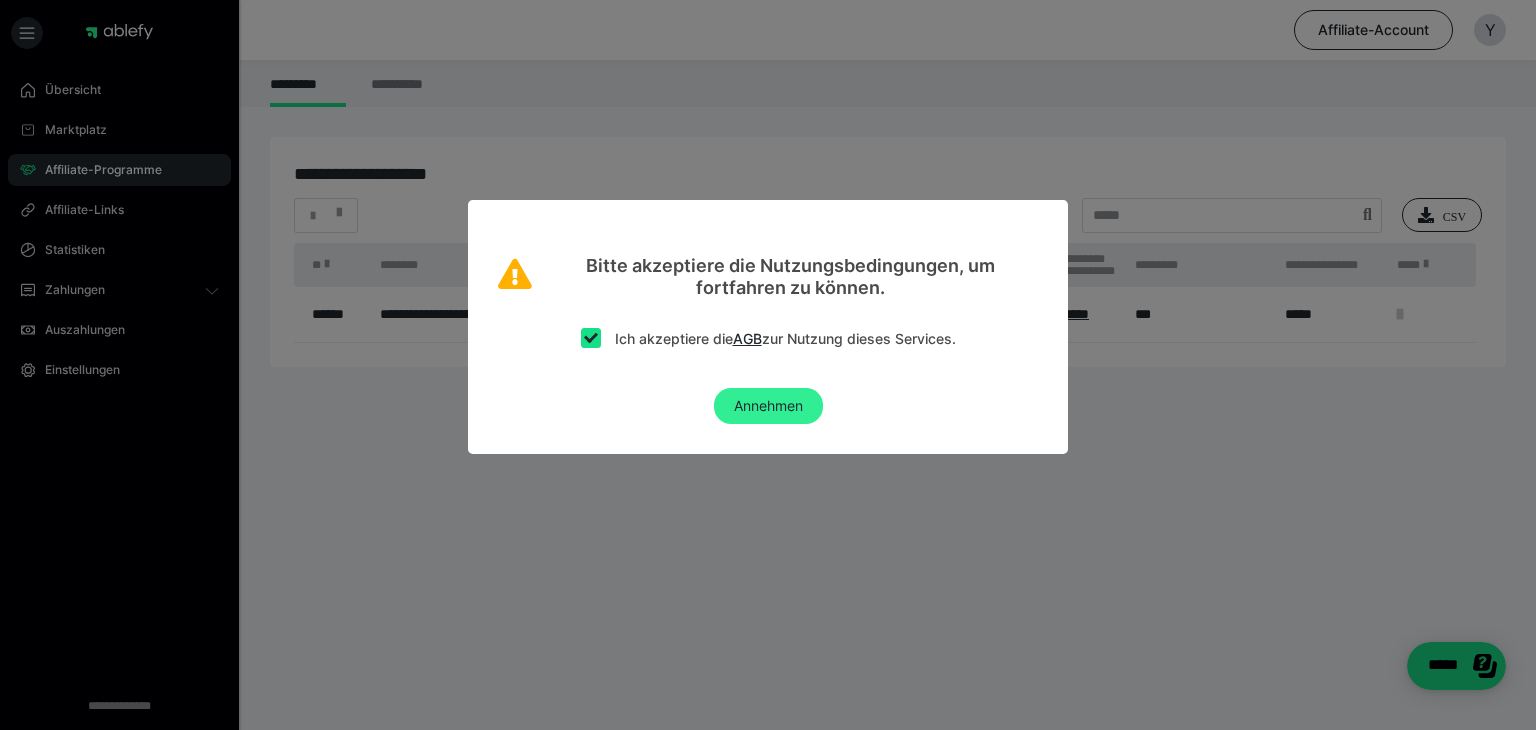 click on "Annehmen" at bounding box center (768, 406) 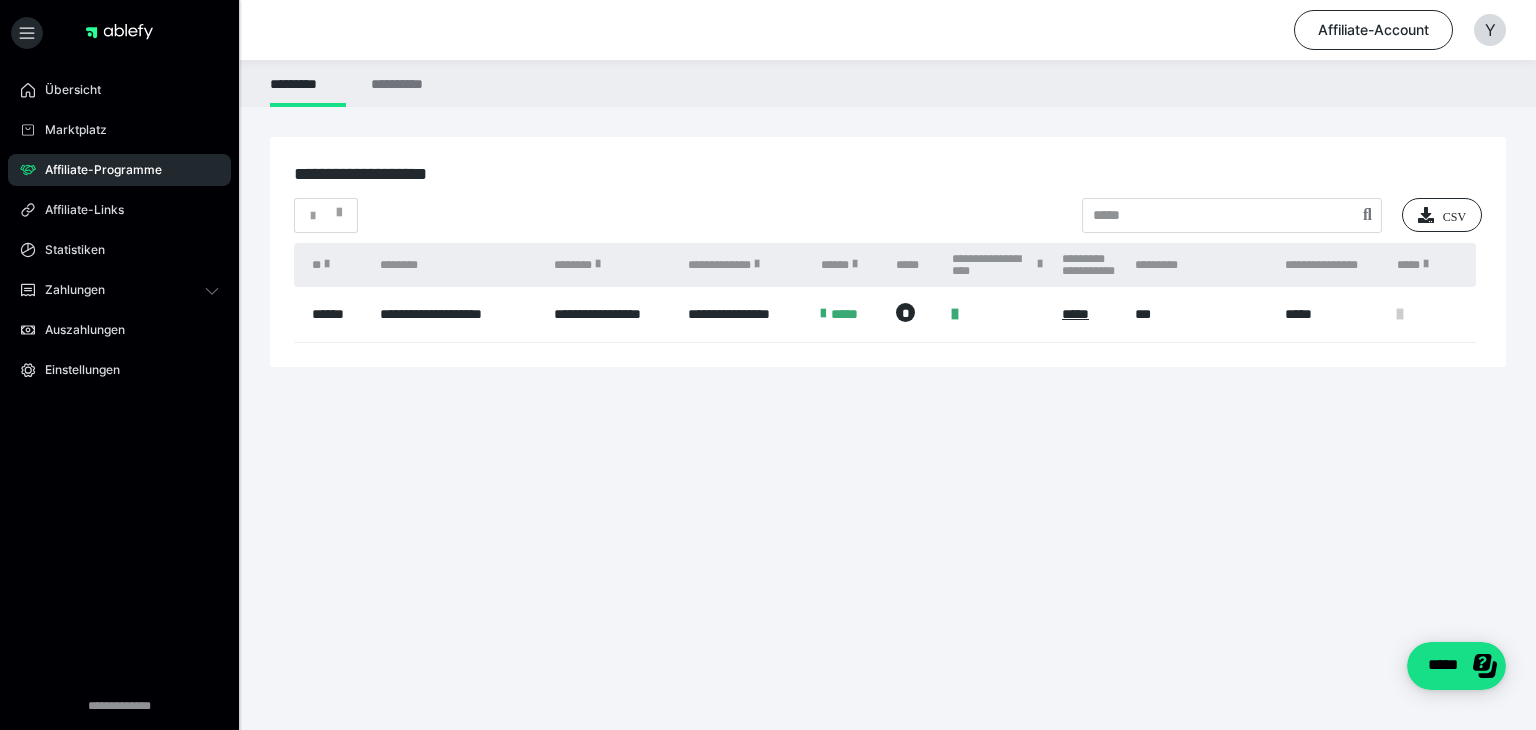 click on "**********" at bounding box center [611, 314] 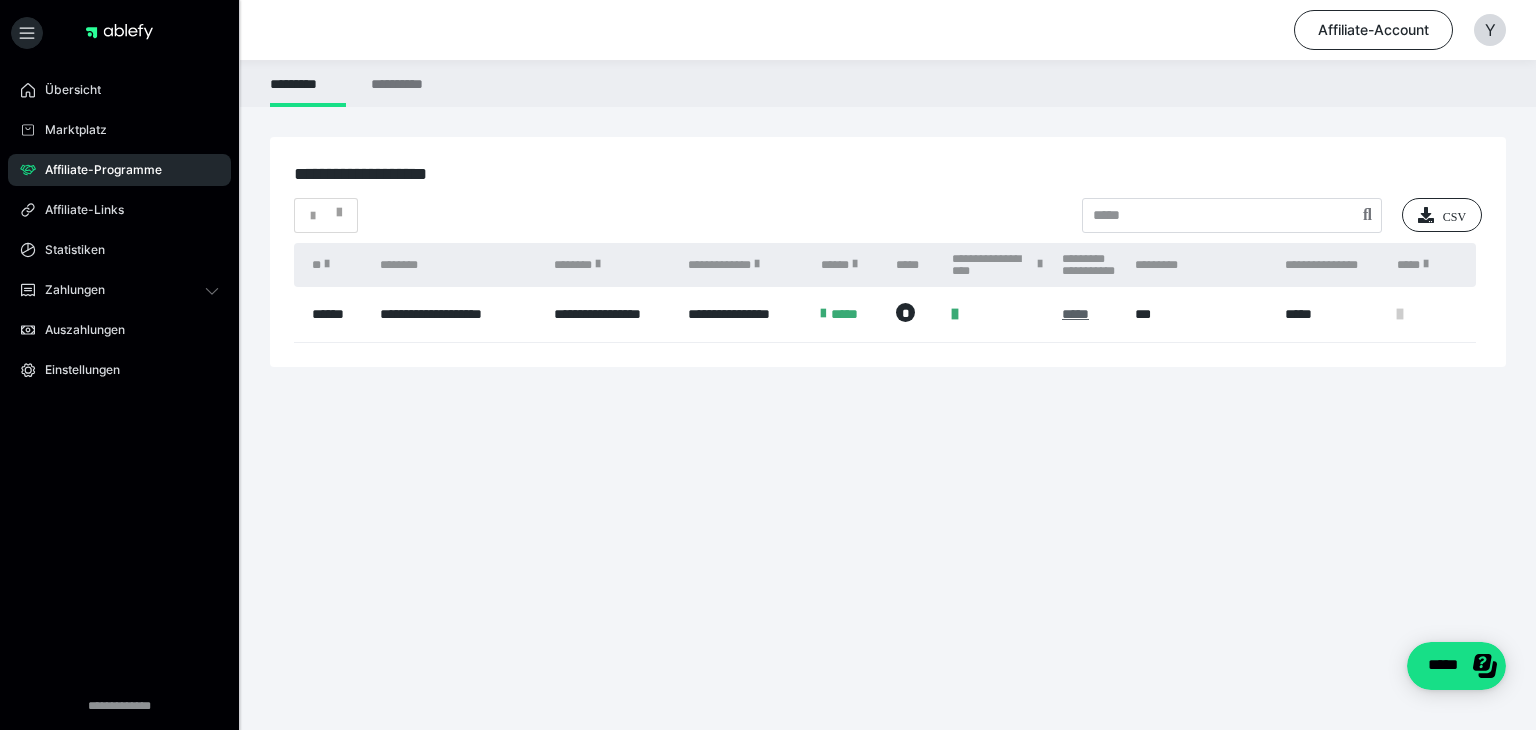 click on "*****" at bounding box center [1088, 314] 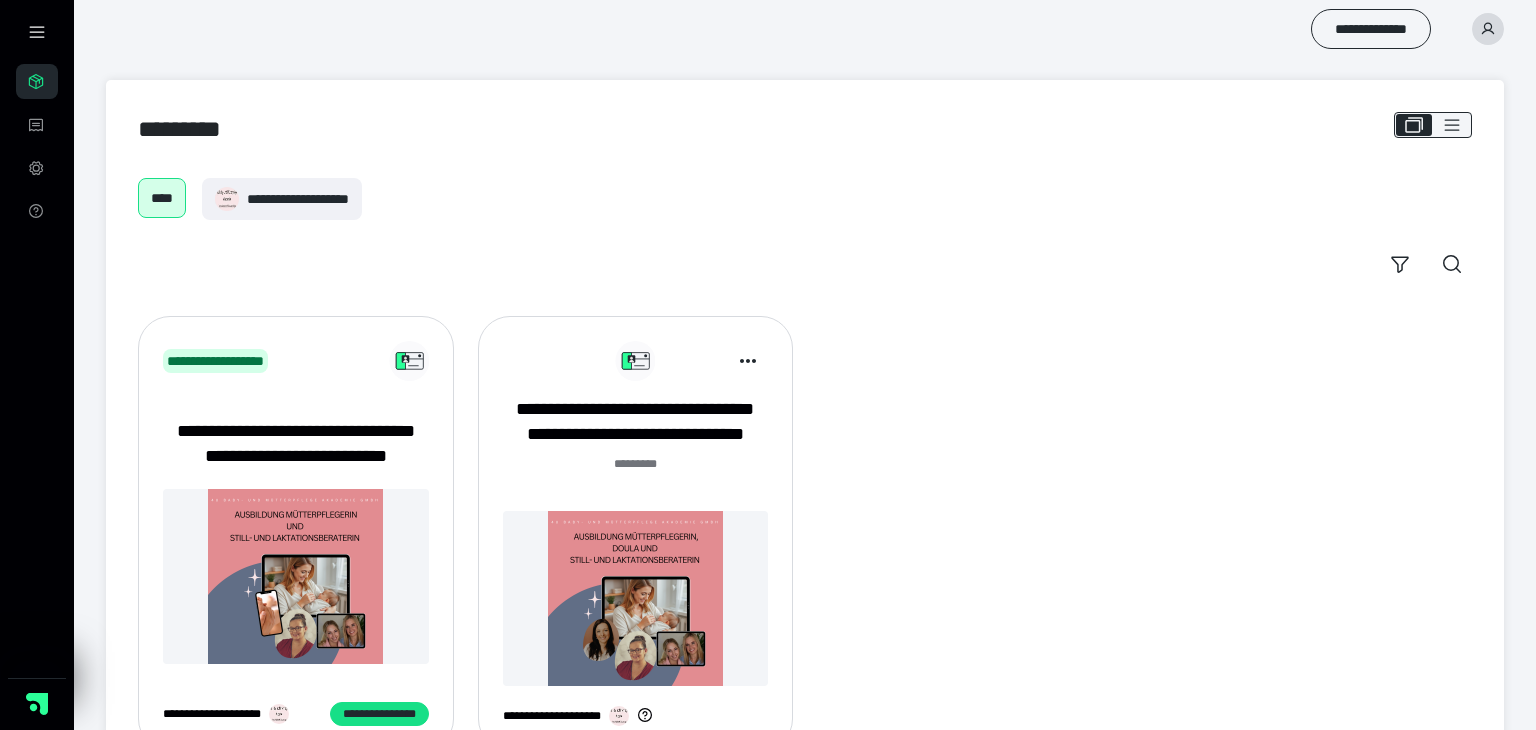 scroll, scrollTop: 0, scrollLeft: 0, axis: both 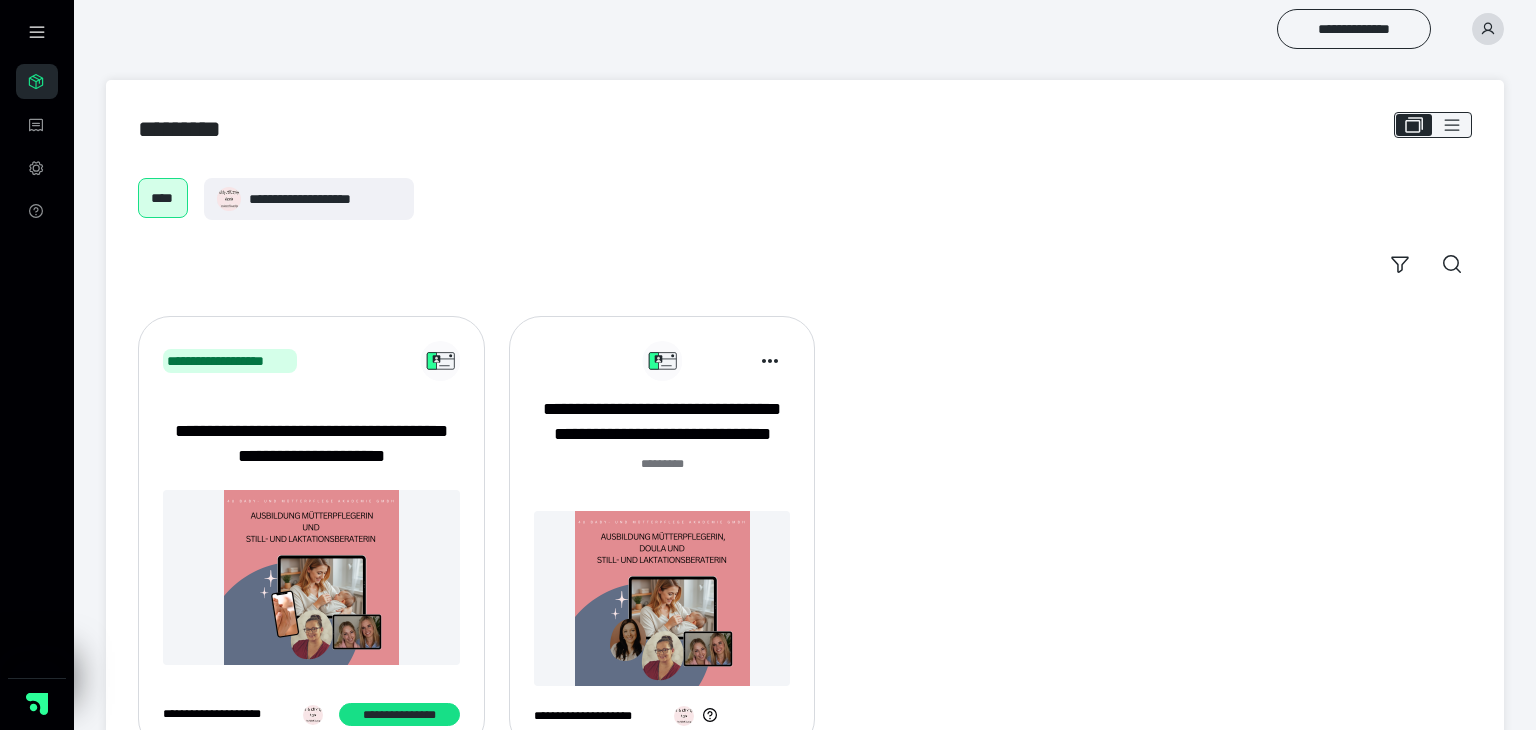 click at bounding box center (311, 577) 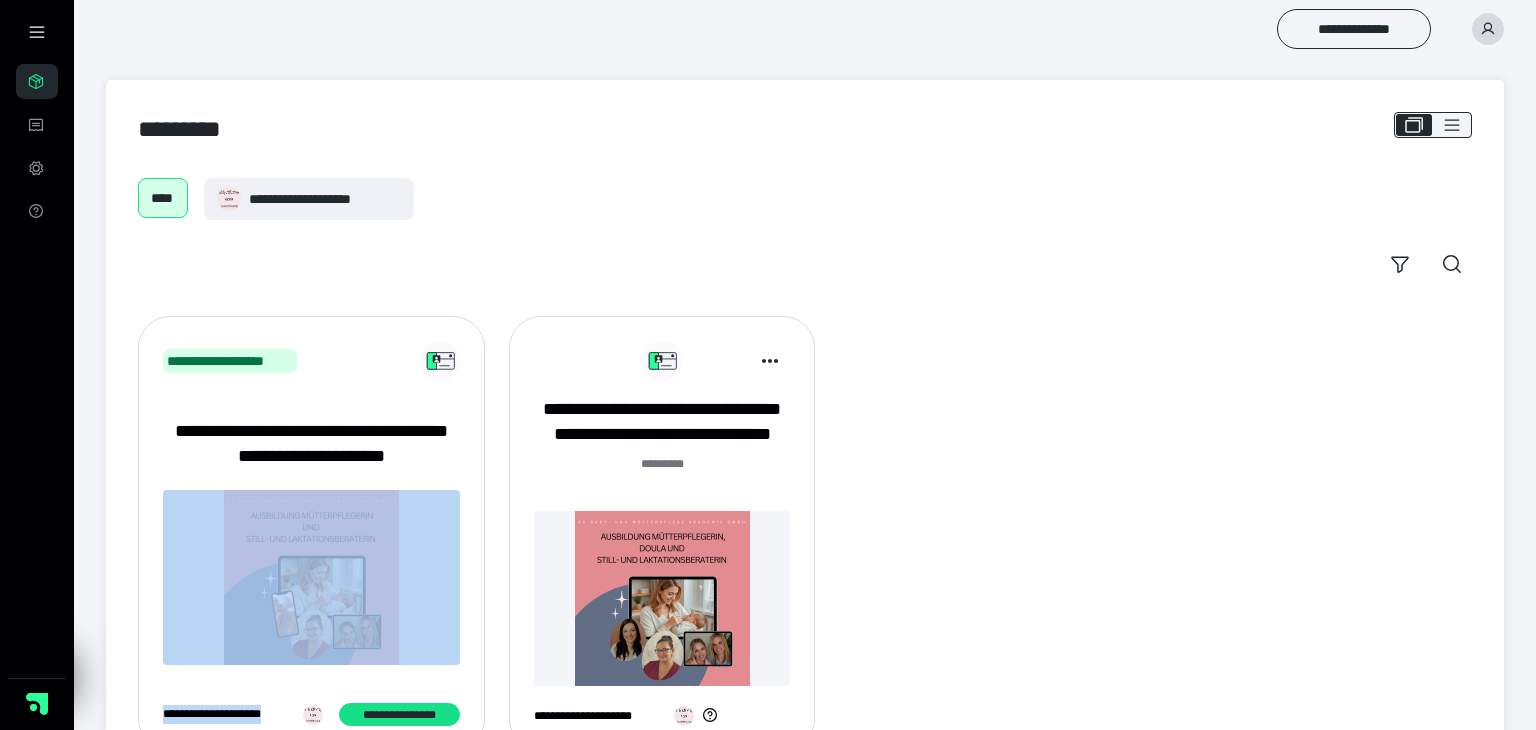 click on "**********" at bounding box center [311, 444] 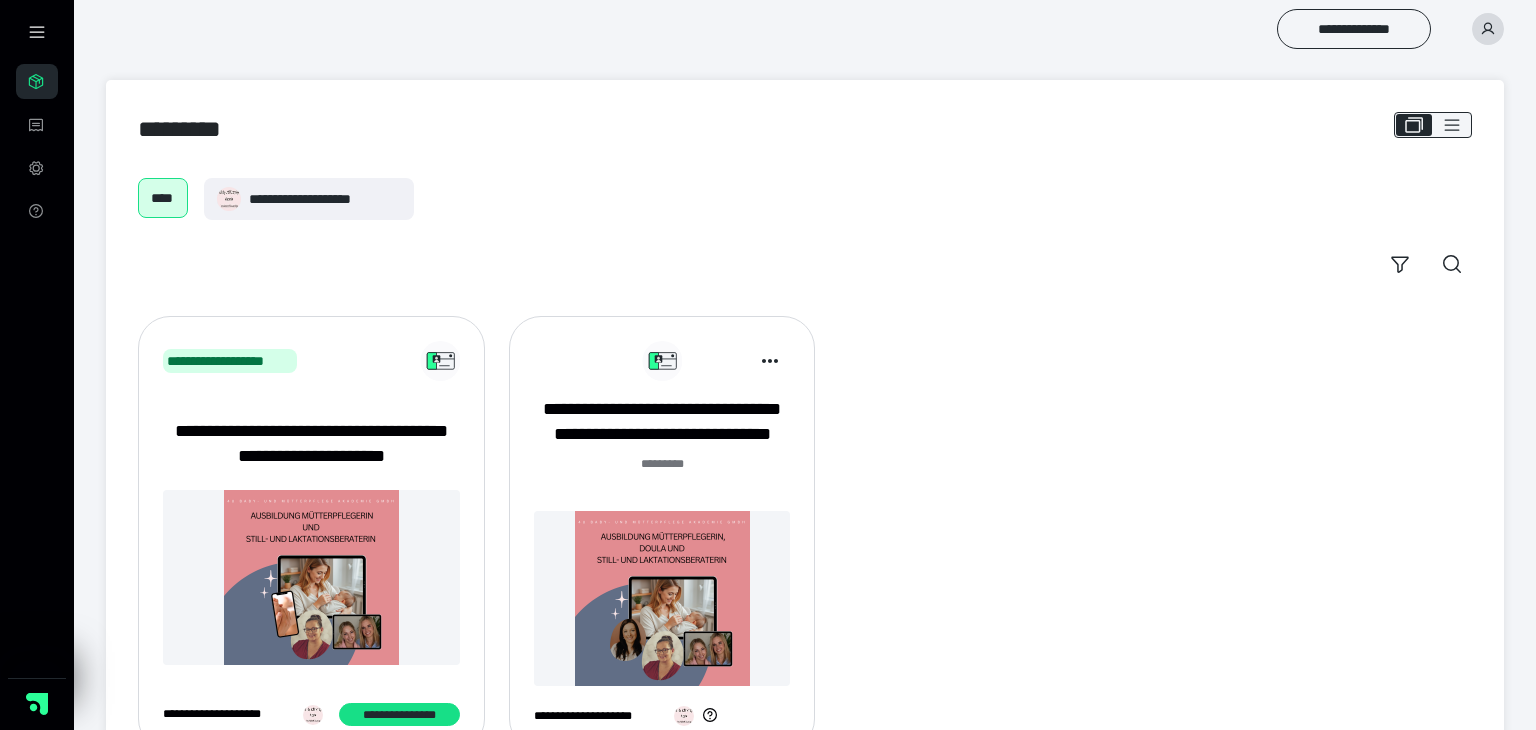 click on "**********" at bounding box center [311, 444] 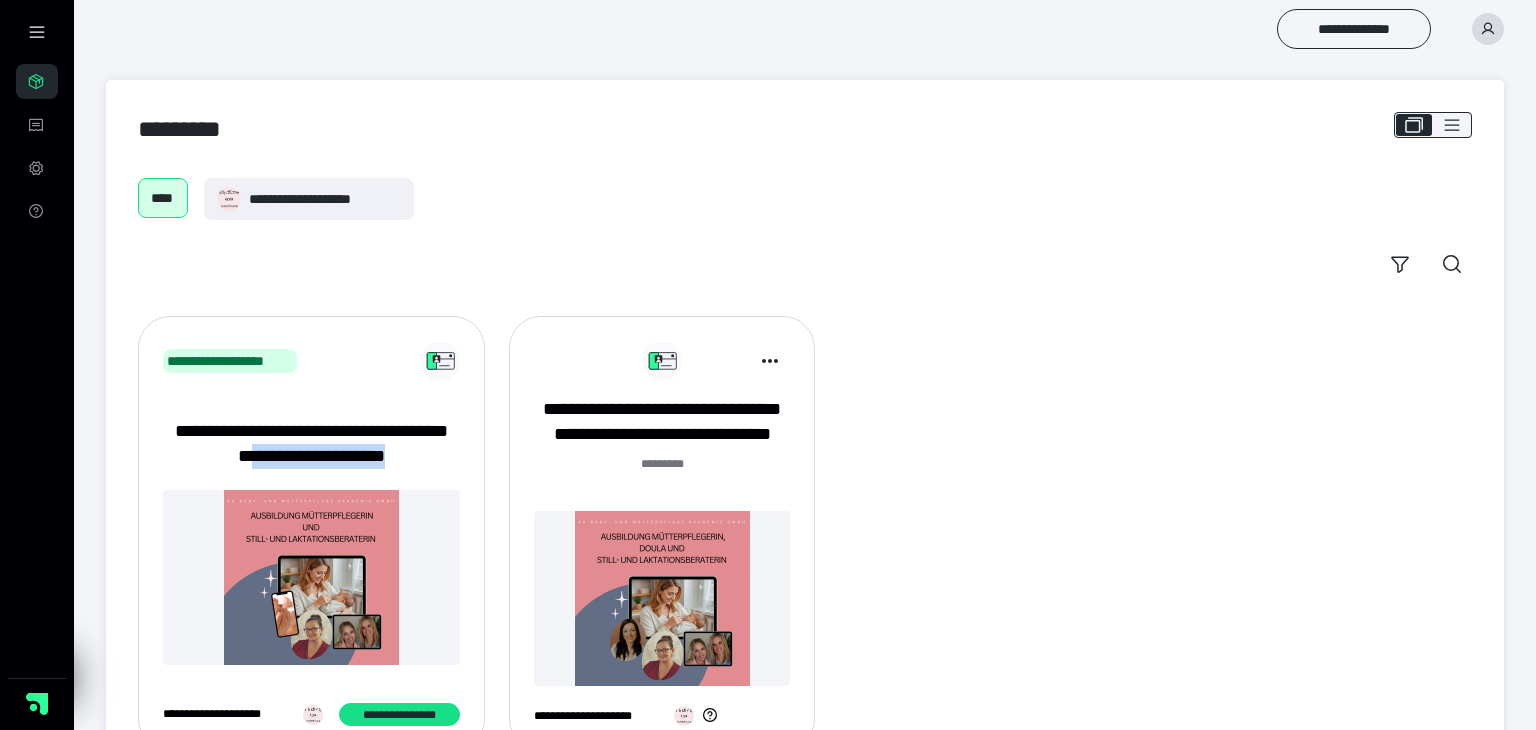click on "**********" at bounding box center [311, 444] 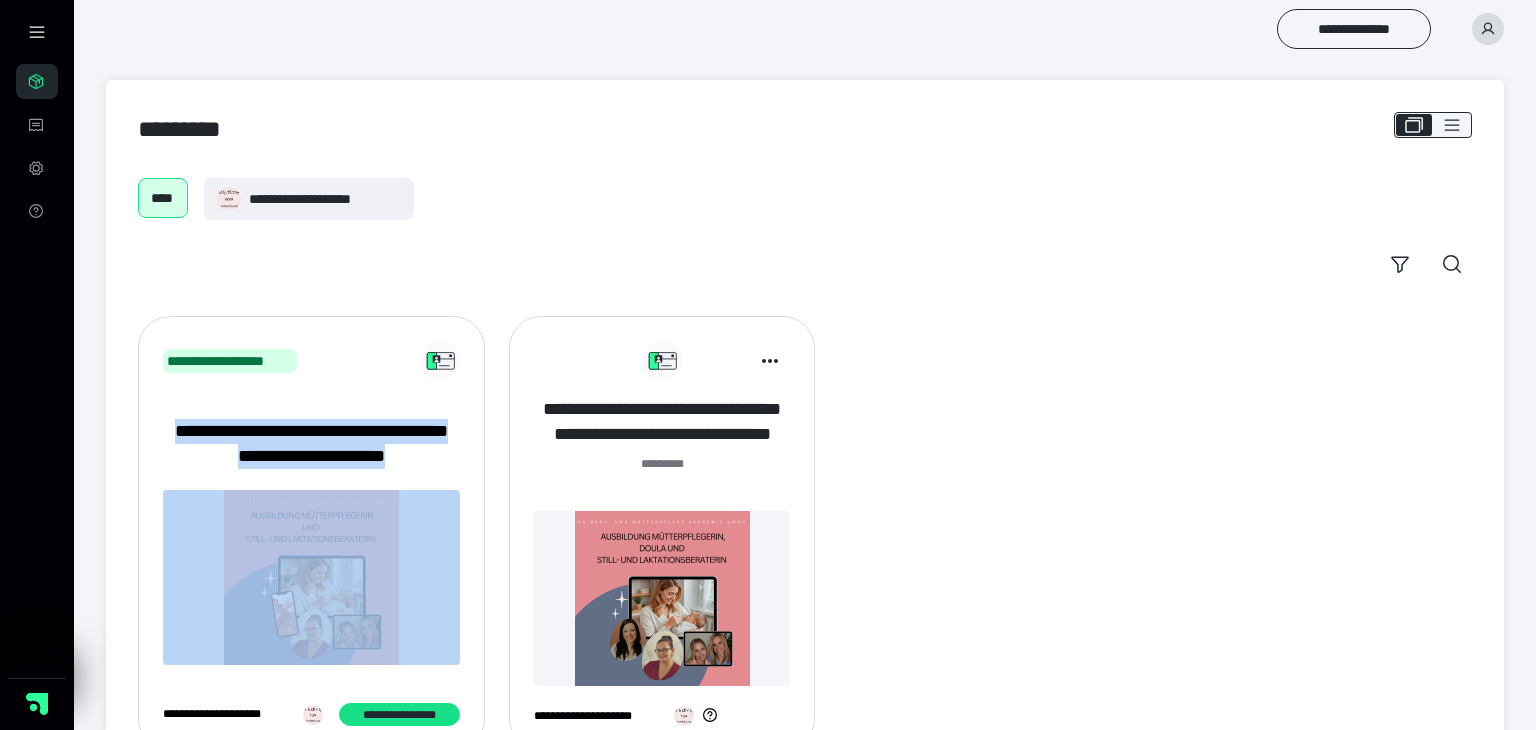 click on "**********" at bounding box center (661, 422) 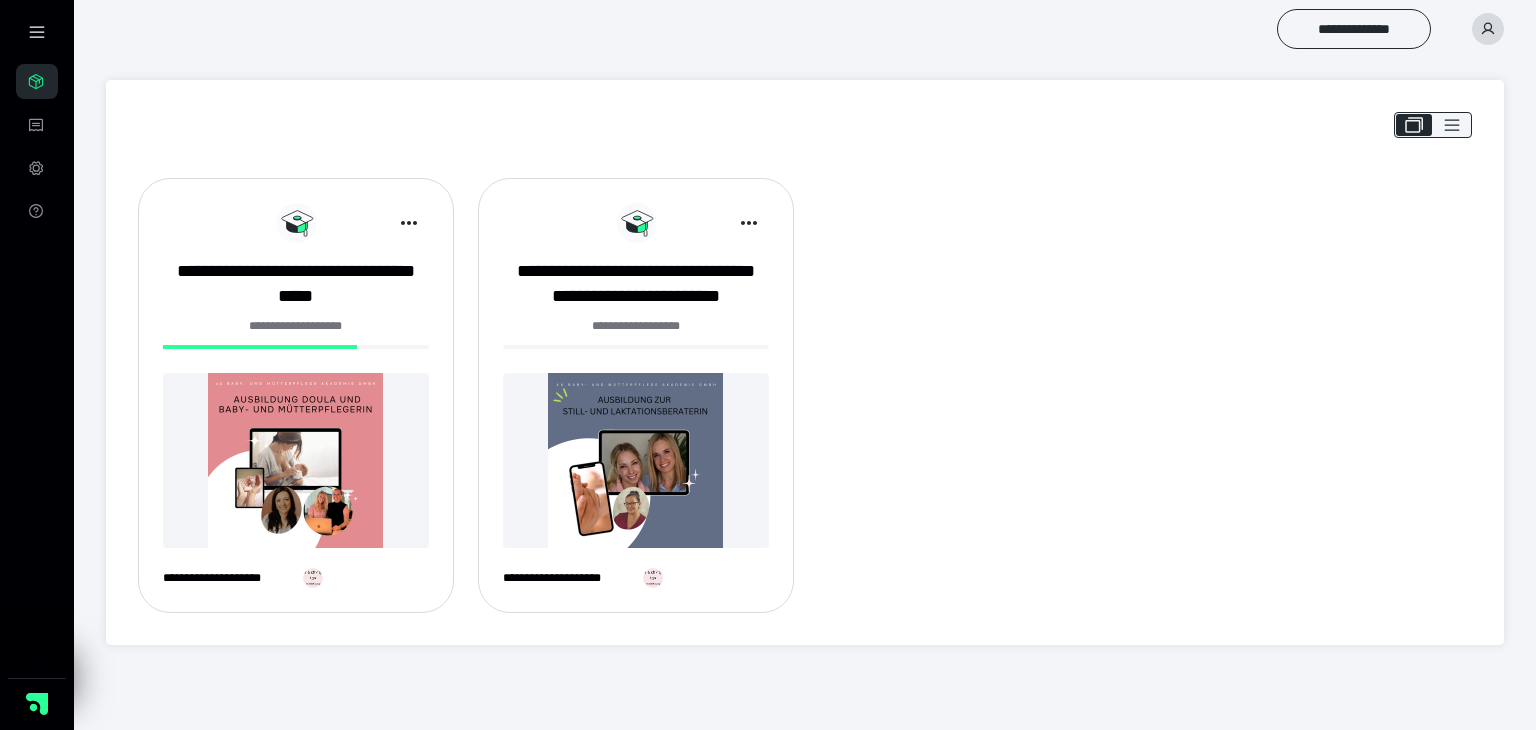 scroll, scrollTop: 0, scrollLeft: 0, axis: both 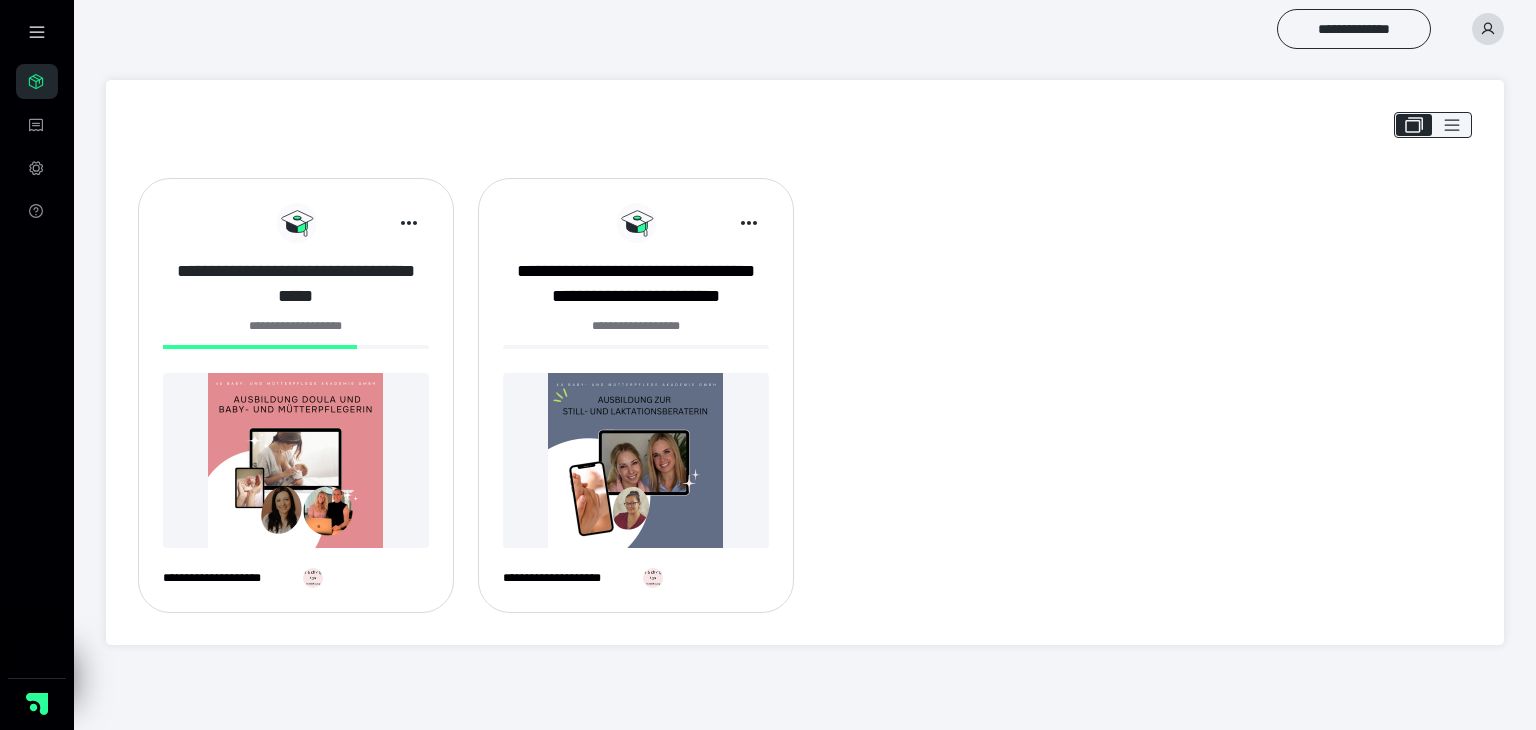 click on "**********" at bounding box center (296, 284) 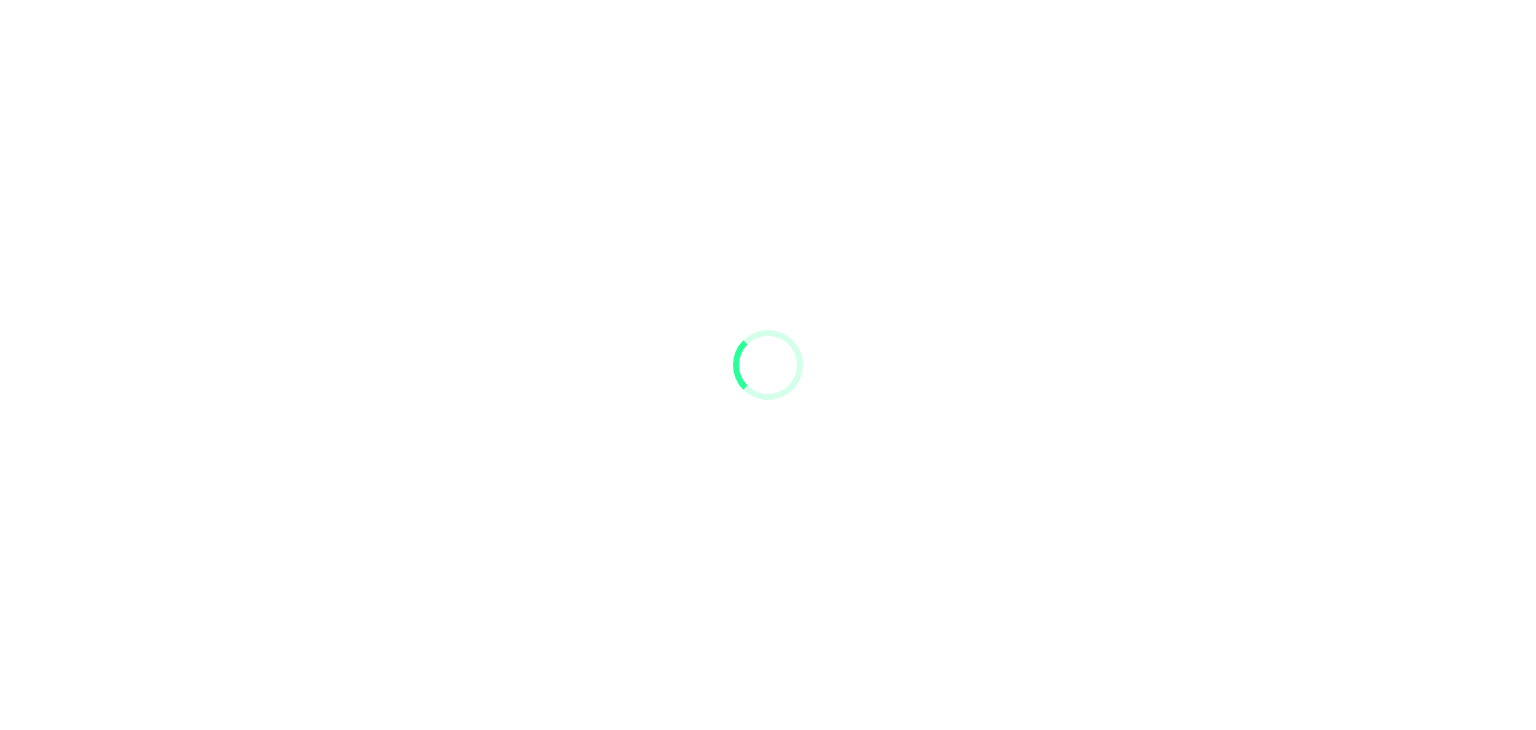 scroll, scrollTop: 0, scrollLeft: 0, axis: both 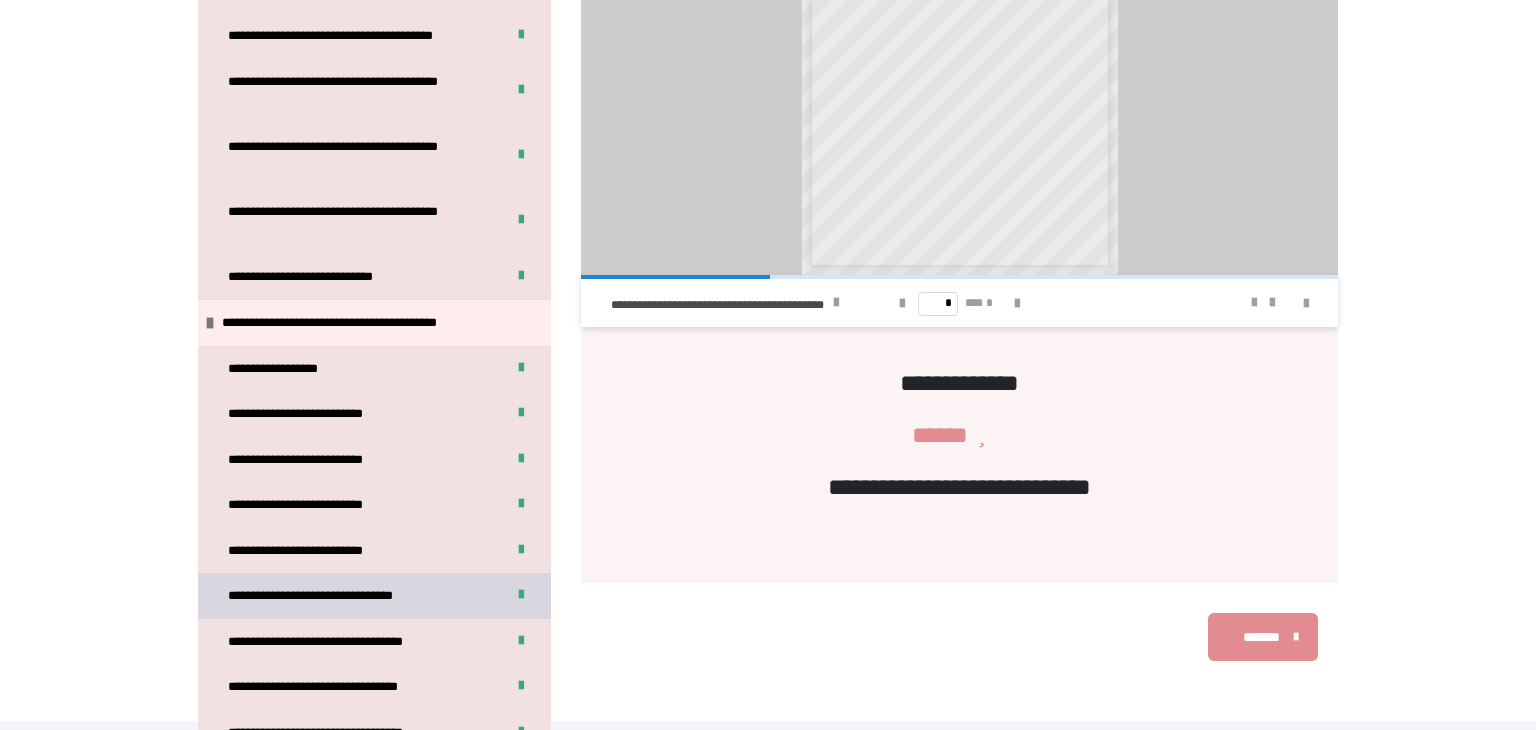 click on "**********" at bounding box center [334, 596] 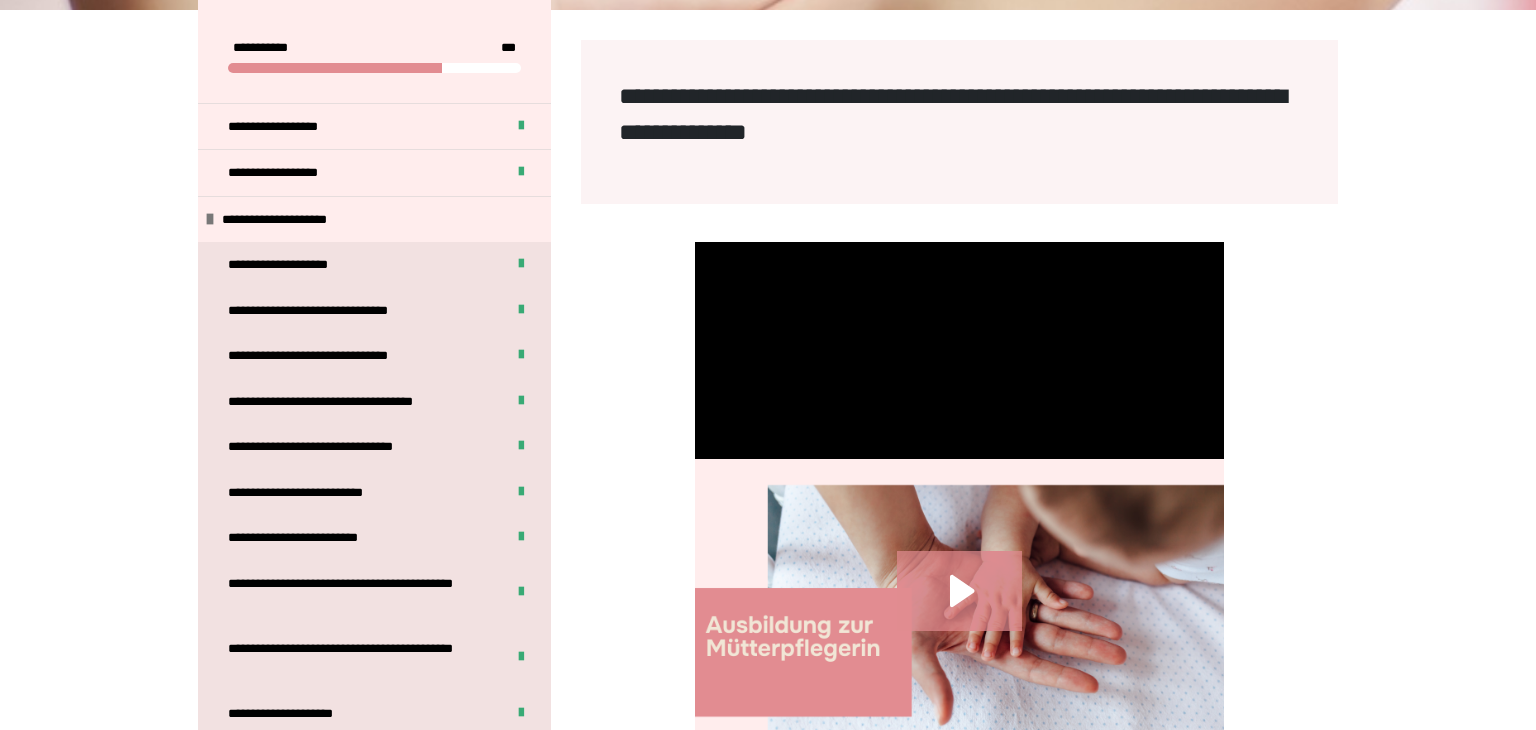 scroll, scrollTop: 1369, scrollLeft: 0, axis: vertical 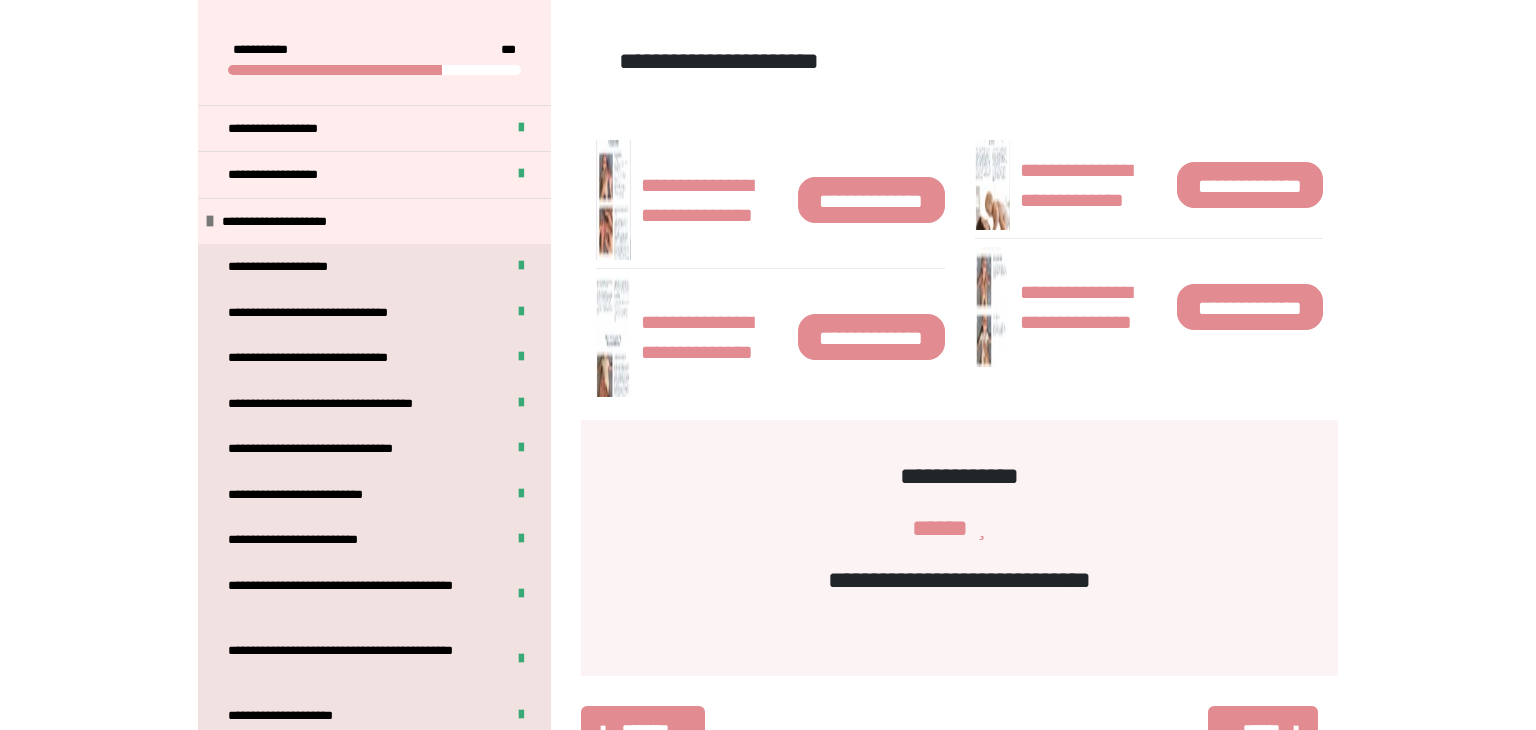 click on "**********" at bounding box center [871, 200] 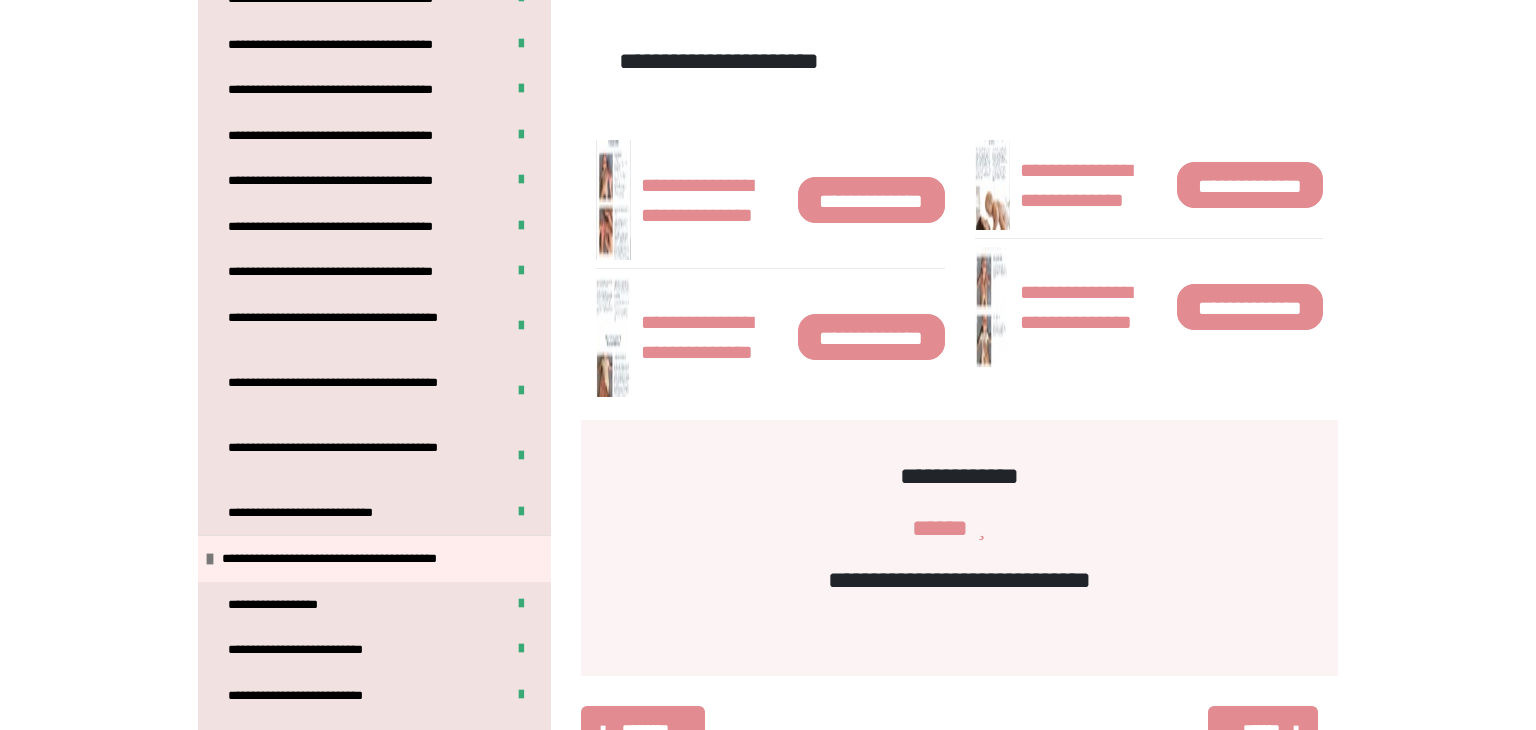 scroll, scrollTop: 3504, scrollLeft: 0, axis: vertical 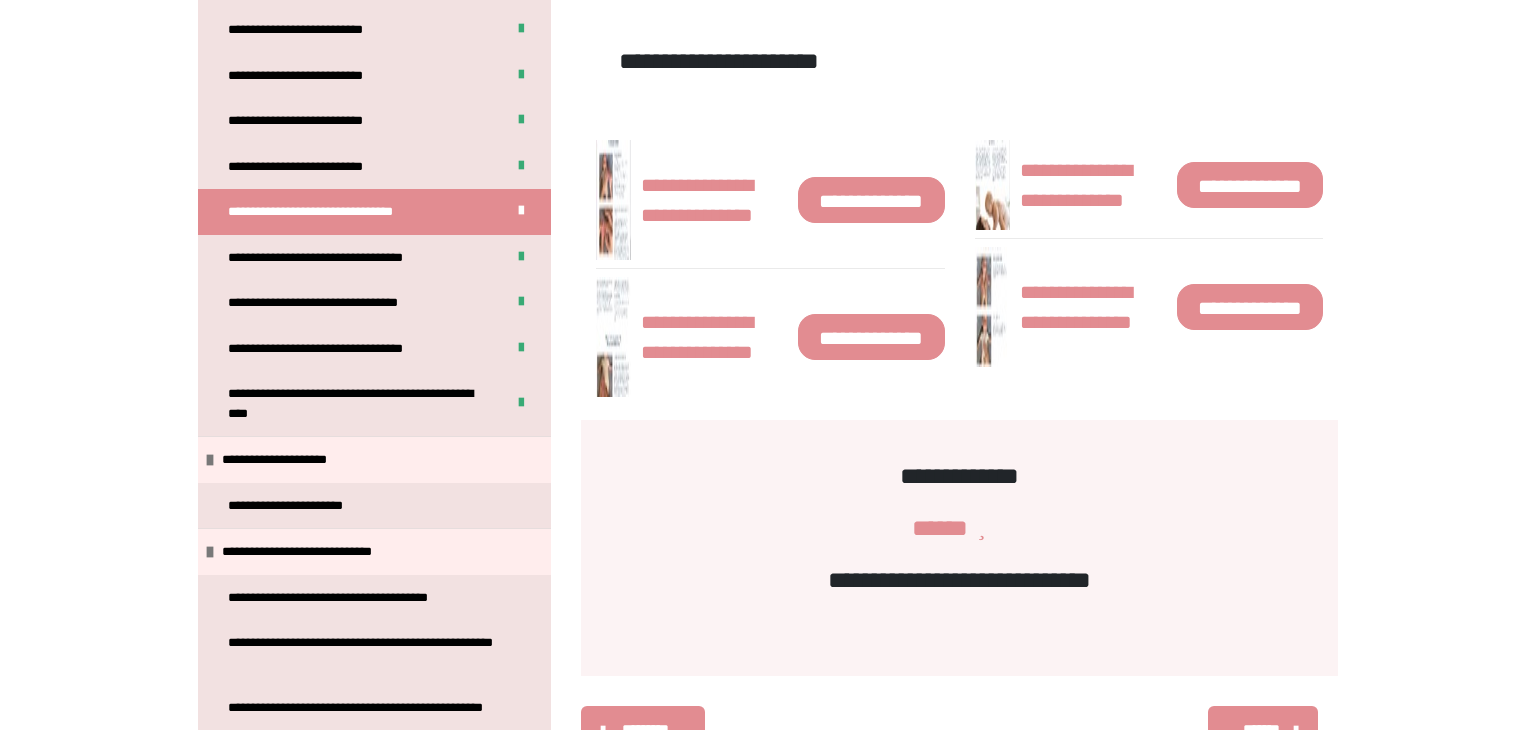 click on "**********" at bounding box center [714, 200] 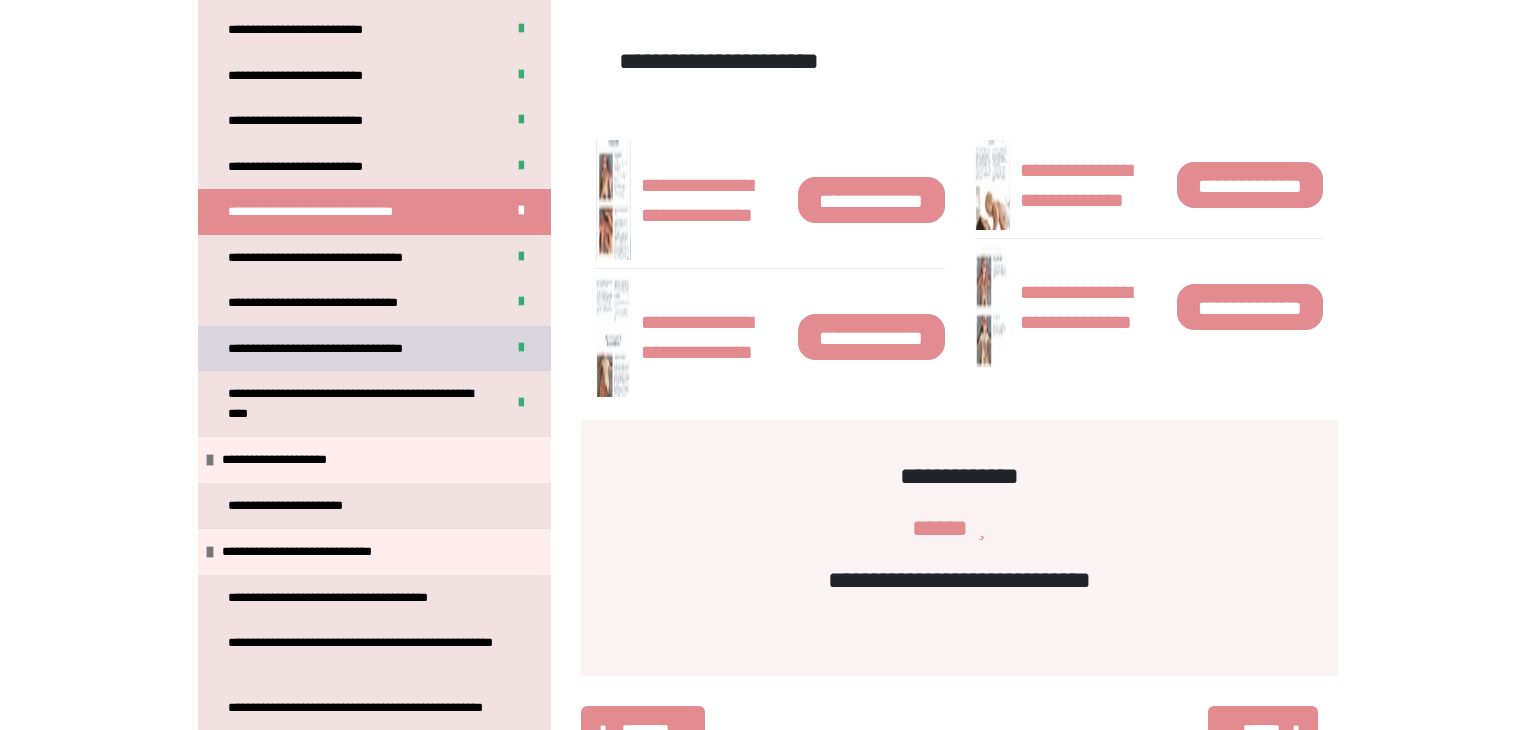click on "**********" at bounding box center [343, 349] 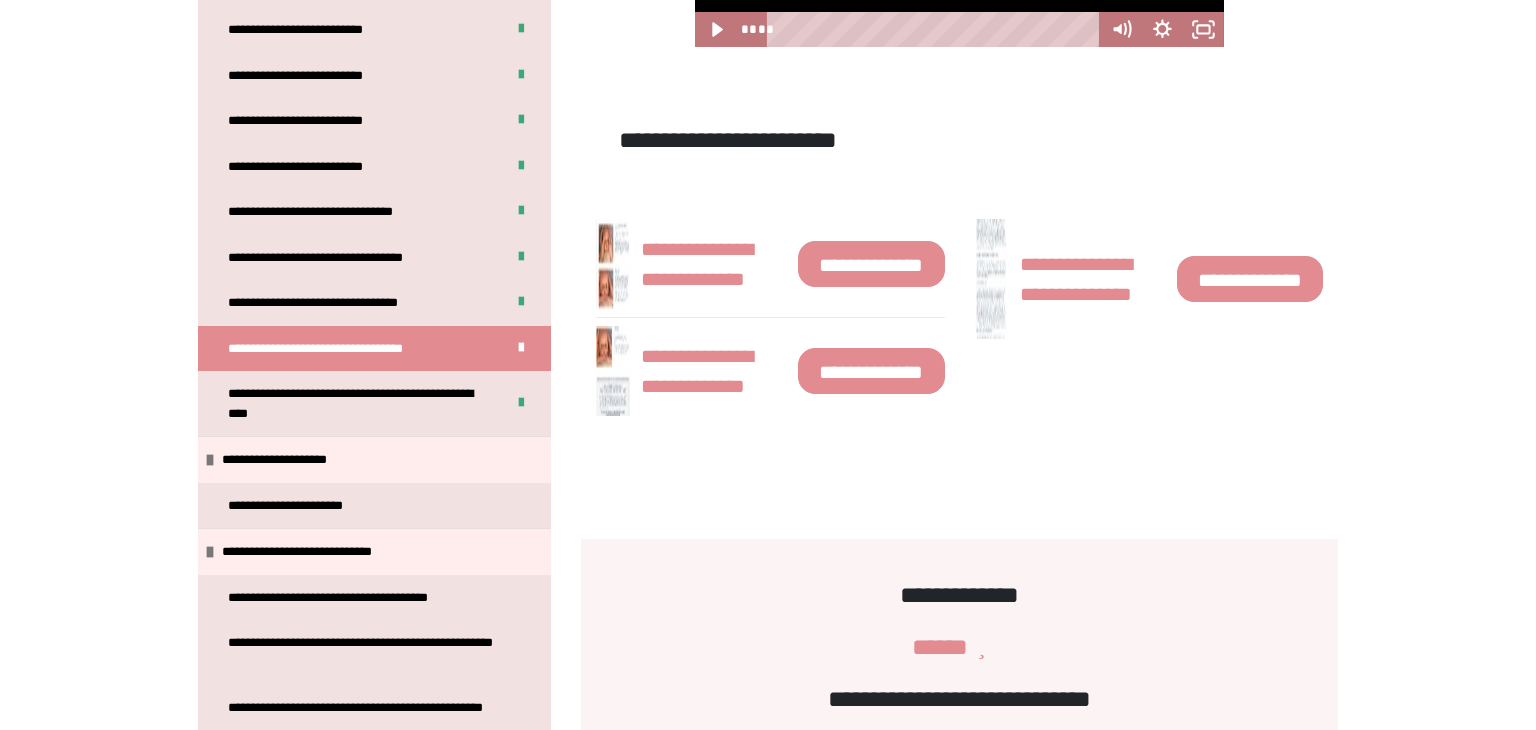 scroll, scrollTop: 1338, scrollLeft: 0, axis: vertical 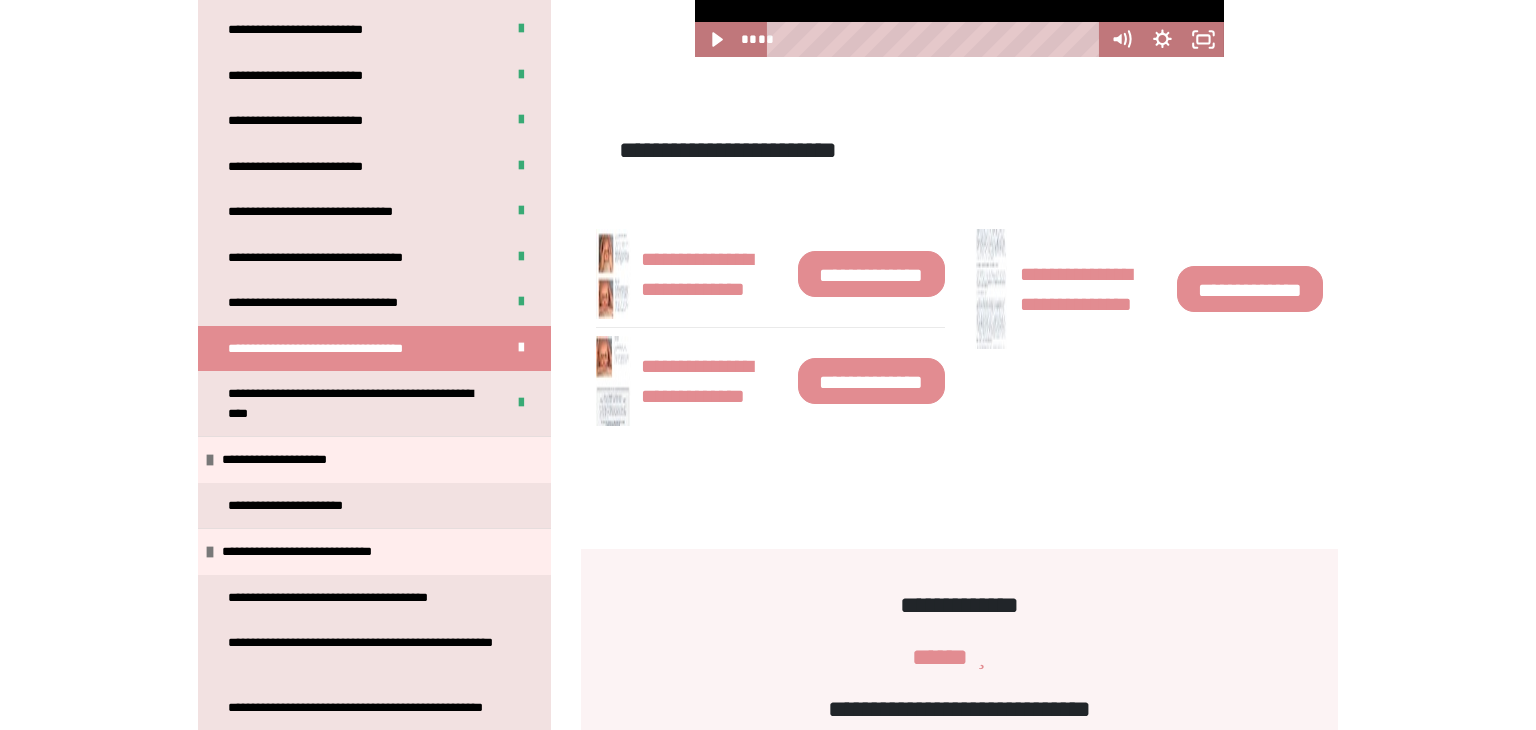 click on "**********" at bounding box center [1250, 289] 